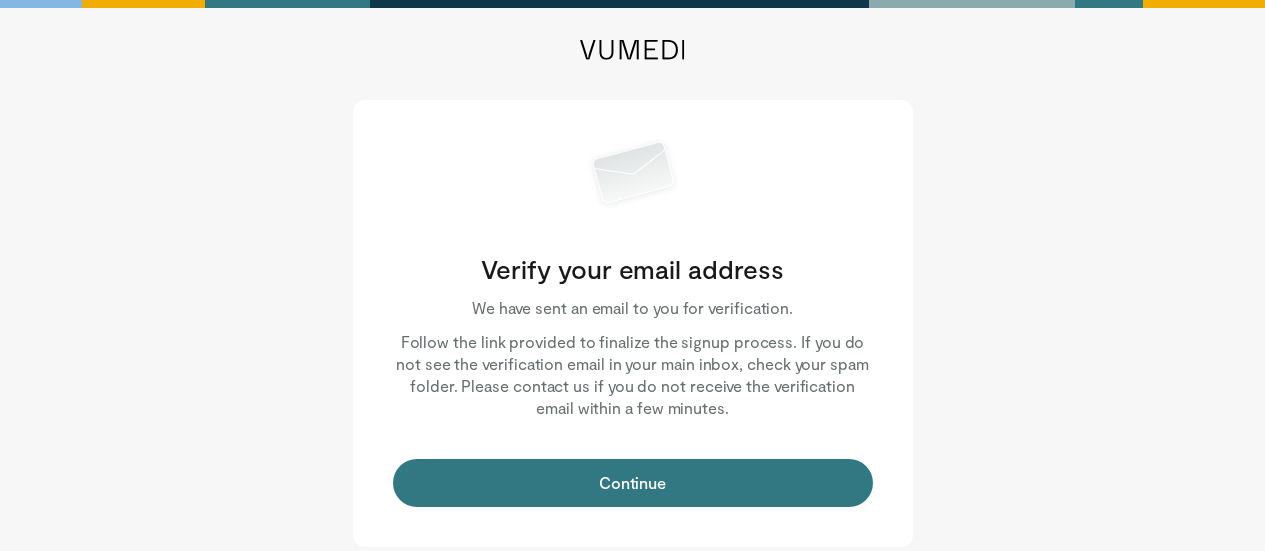 scroll, scrollTop: 0, scrollLeft: 0, axis: both 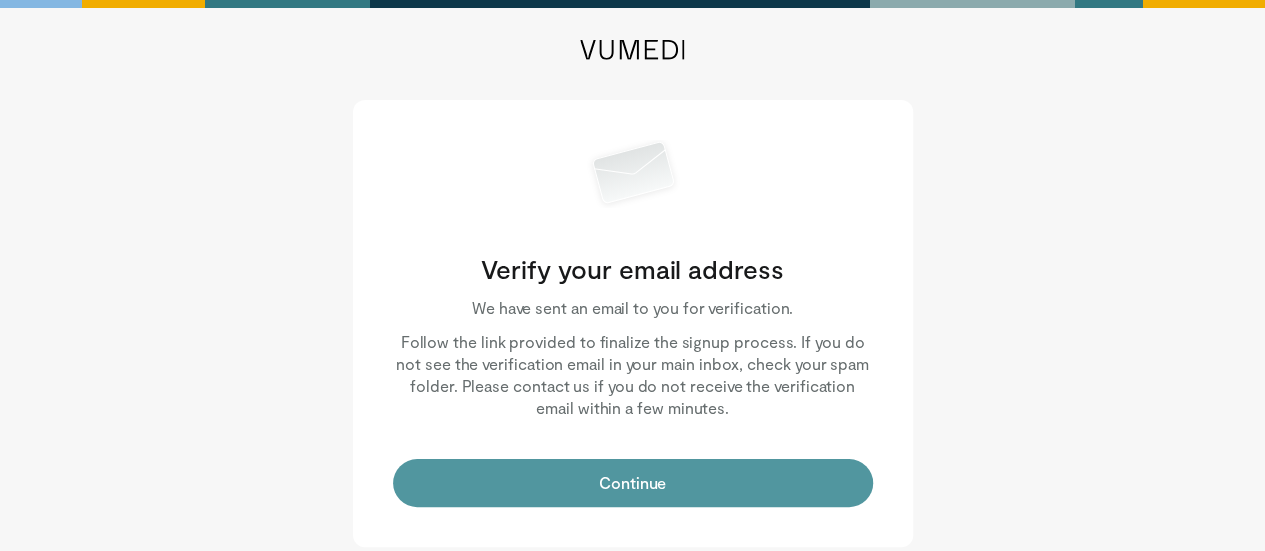 click on "Continue" at bounding box center (633, 483) 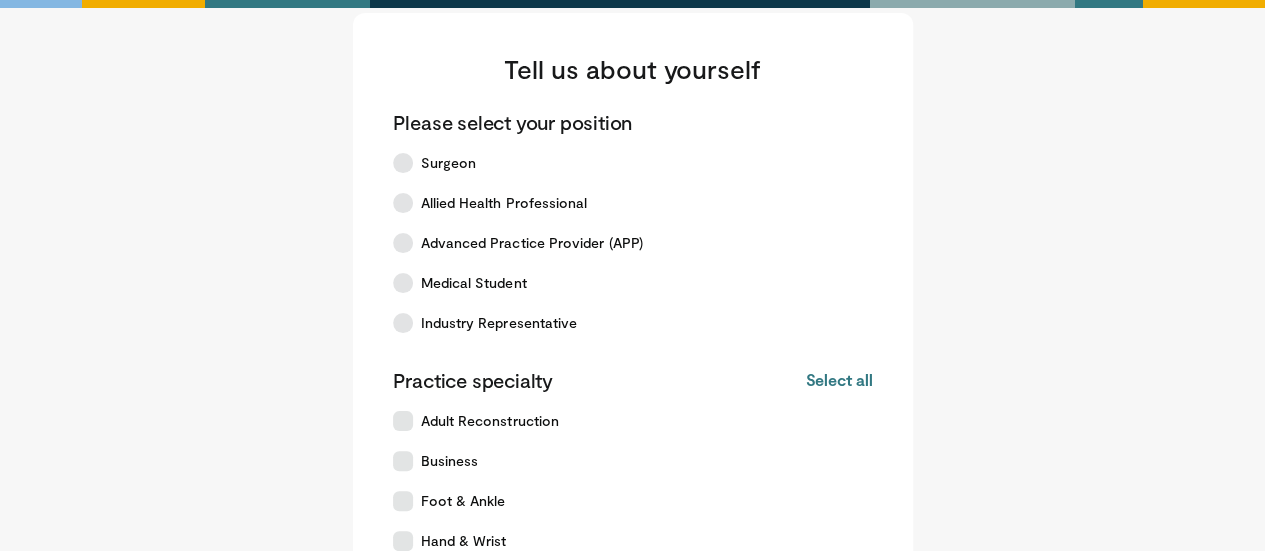 scroll, scrollTop: 36, scrollLeft: 0, axis: vertical 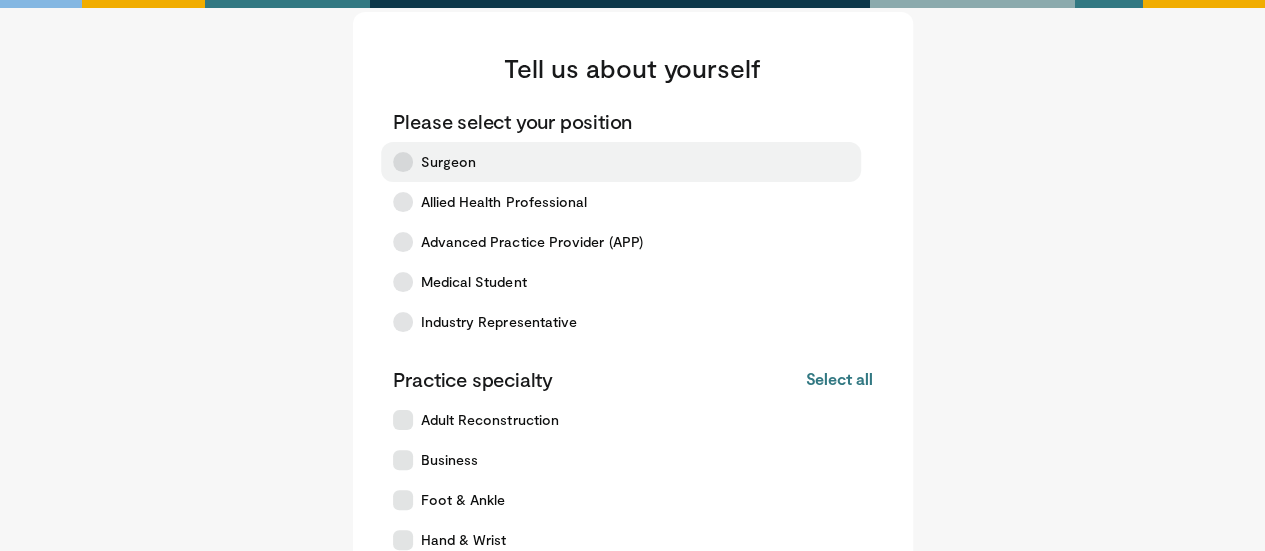 click on "Surgeon" at bounding box center [449, 162] 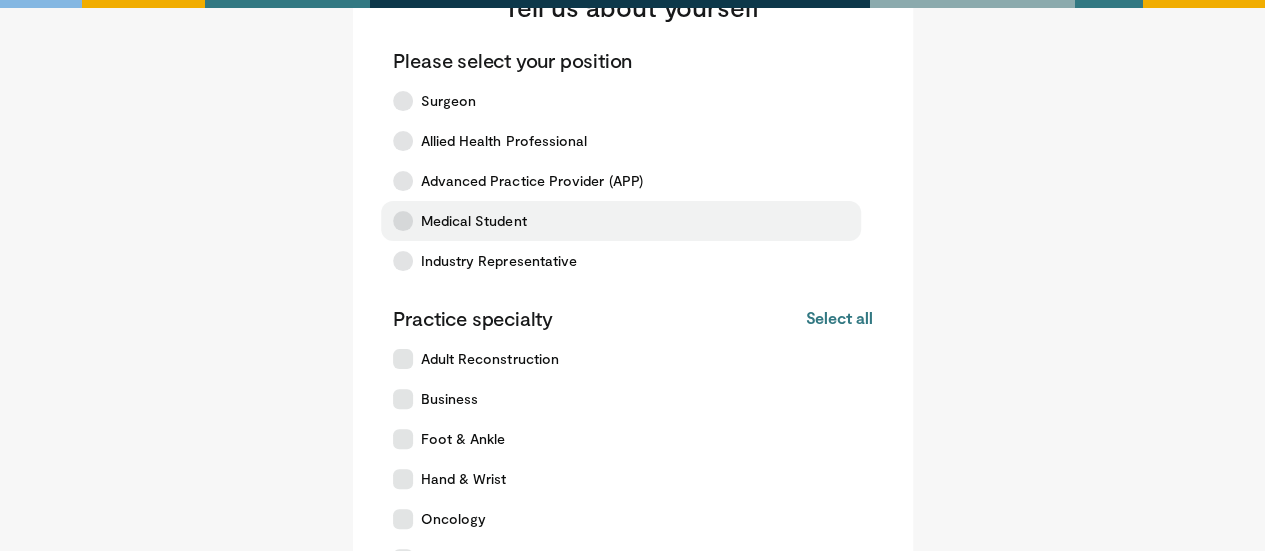 scroll, scrollTop: 98, scrollLeft: 0, axis: vertical 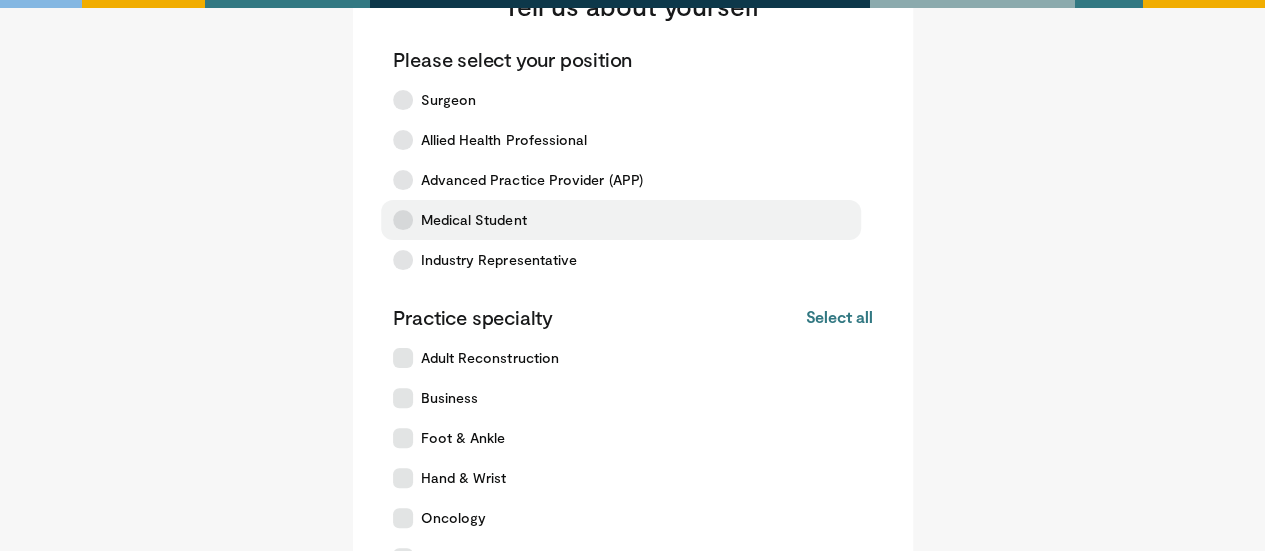 click on "Medical Student" at bounding box center (474, 220) 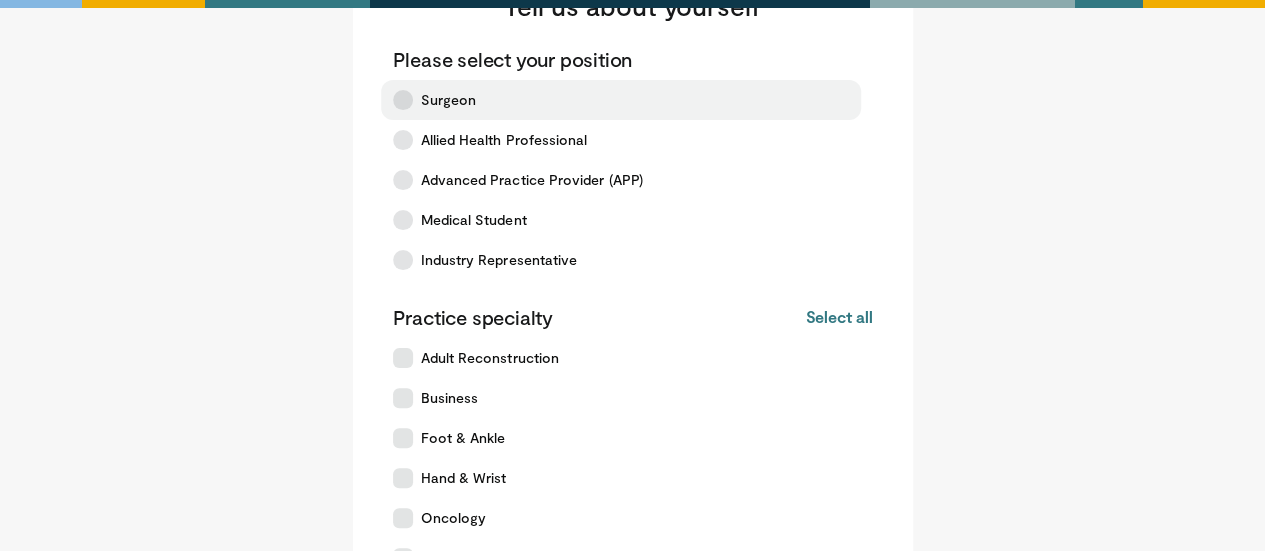 click on "Surgeon" at bounding box center [621, 100] 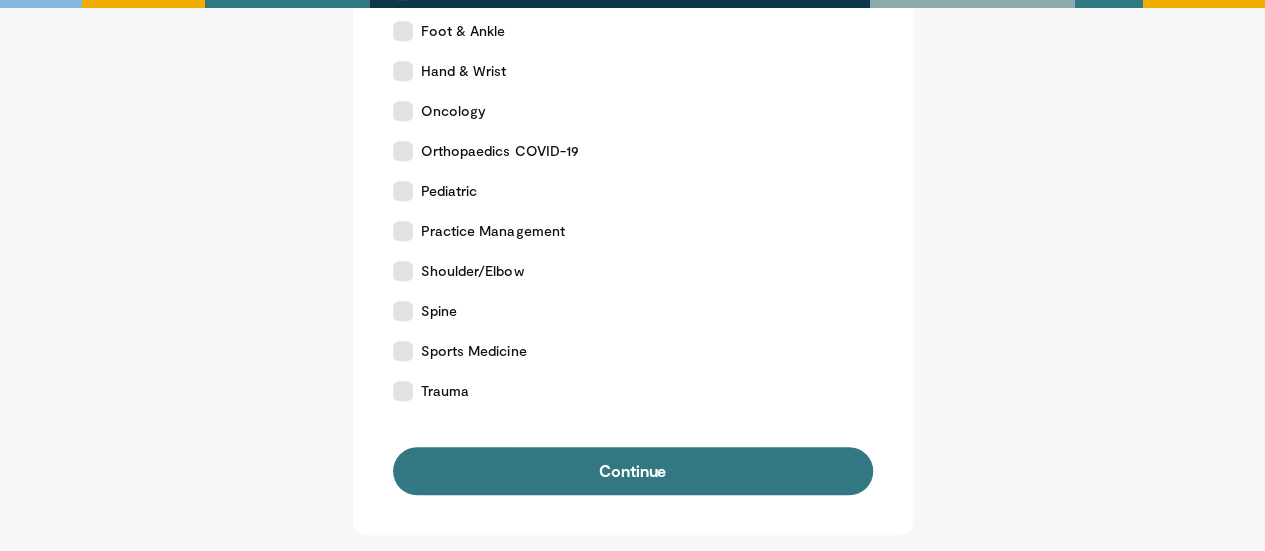 scroll, scrollTop: 511, scrollLeft: 0, axis: vertical 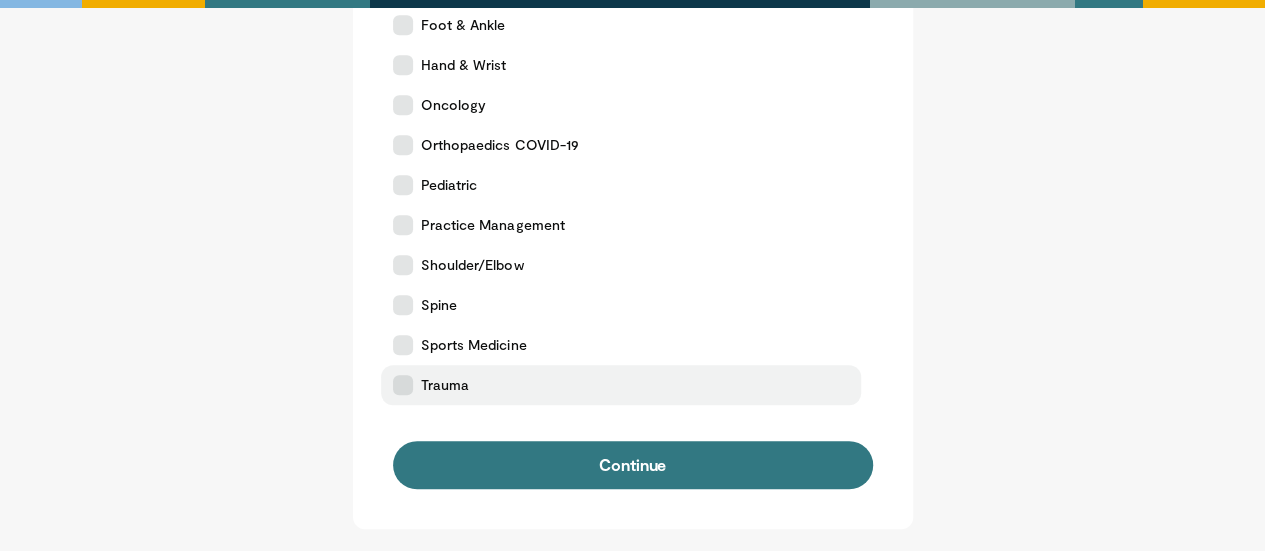 click at bounding box center [403, 385] 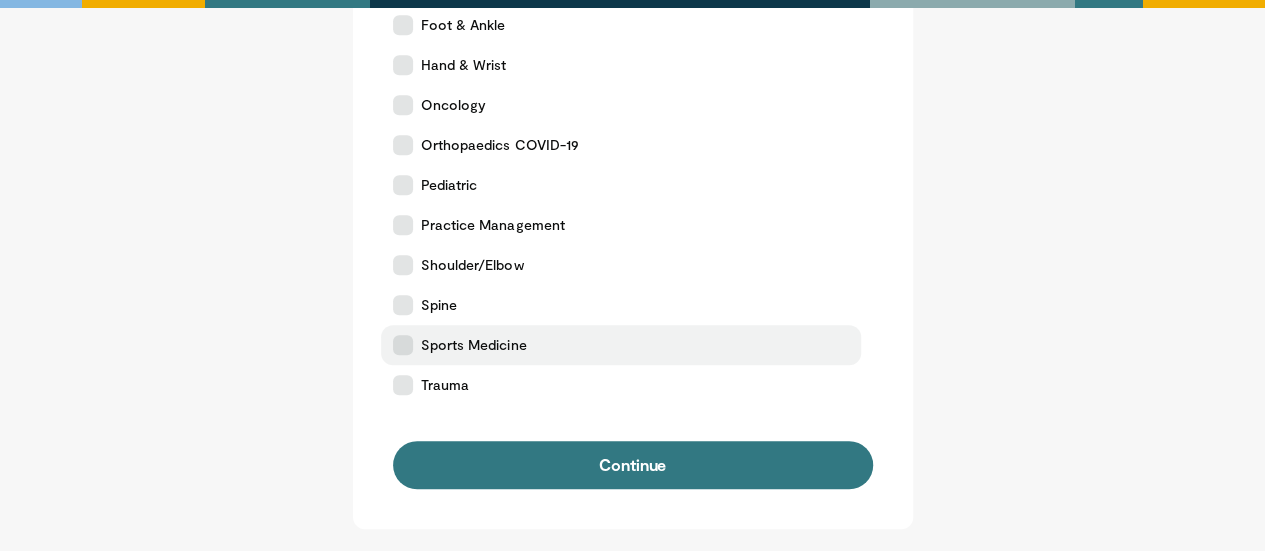 click at bounding box center [403, 345] 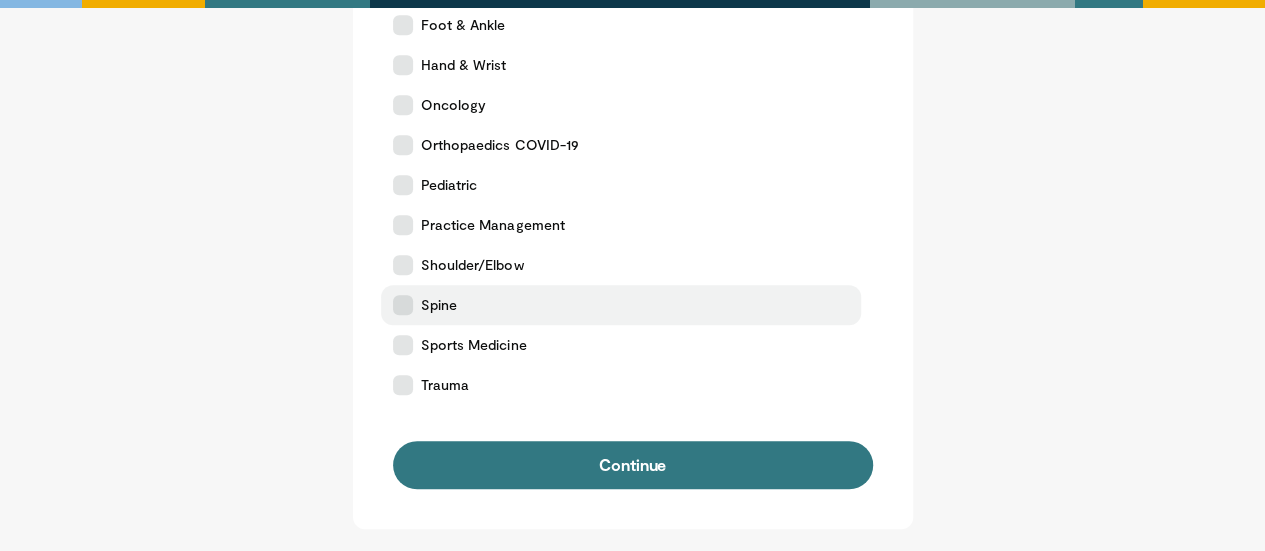click at bounding box center (403, 305) 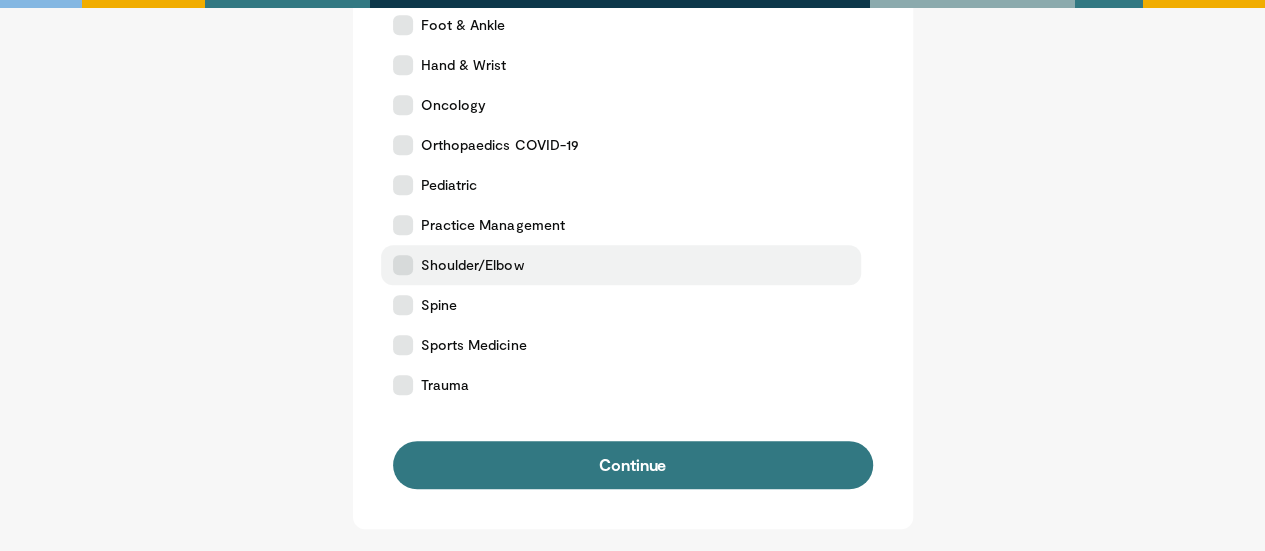 click at bounding box center [403, 265] 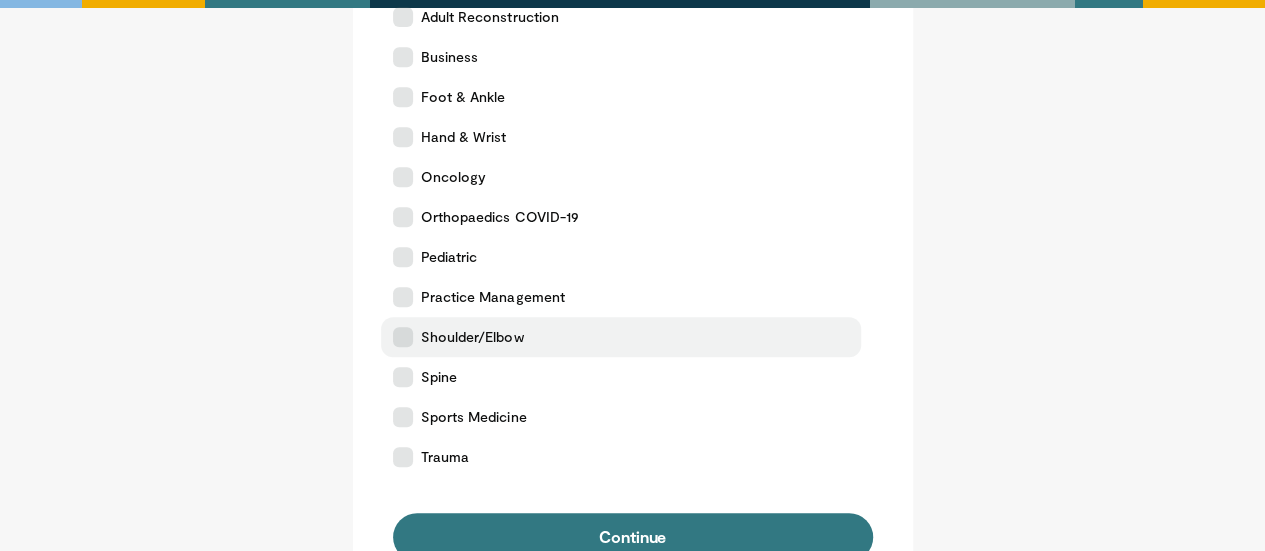 scroll, scrollTop: 437, scrollLeft: 0, axis: vertical 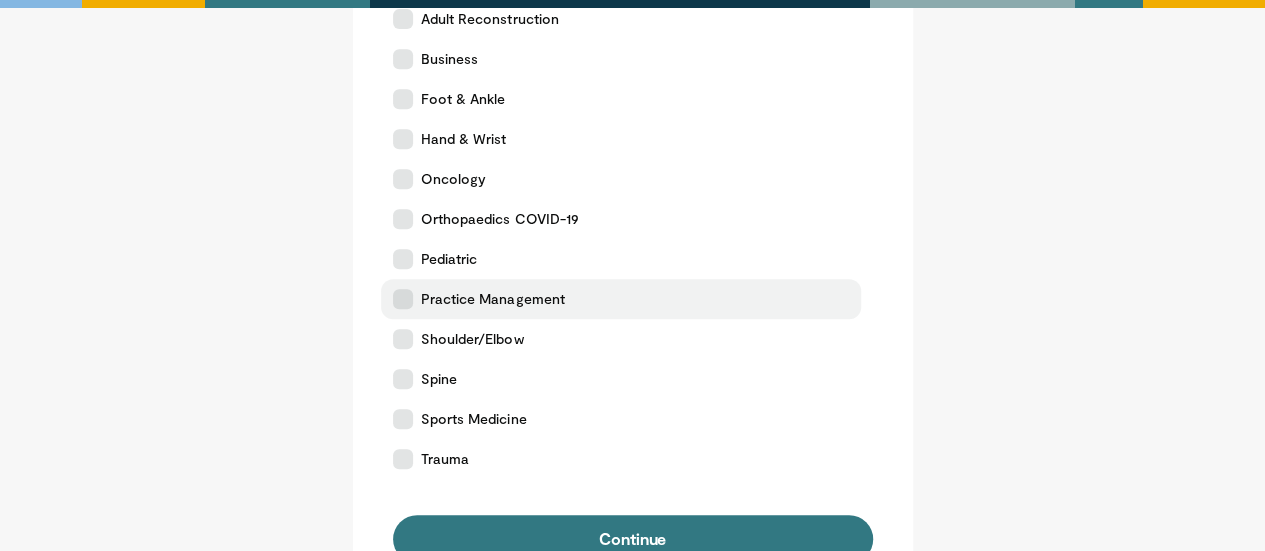 click at bounding box center (403, 299) 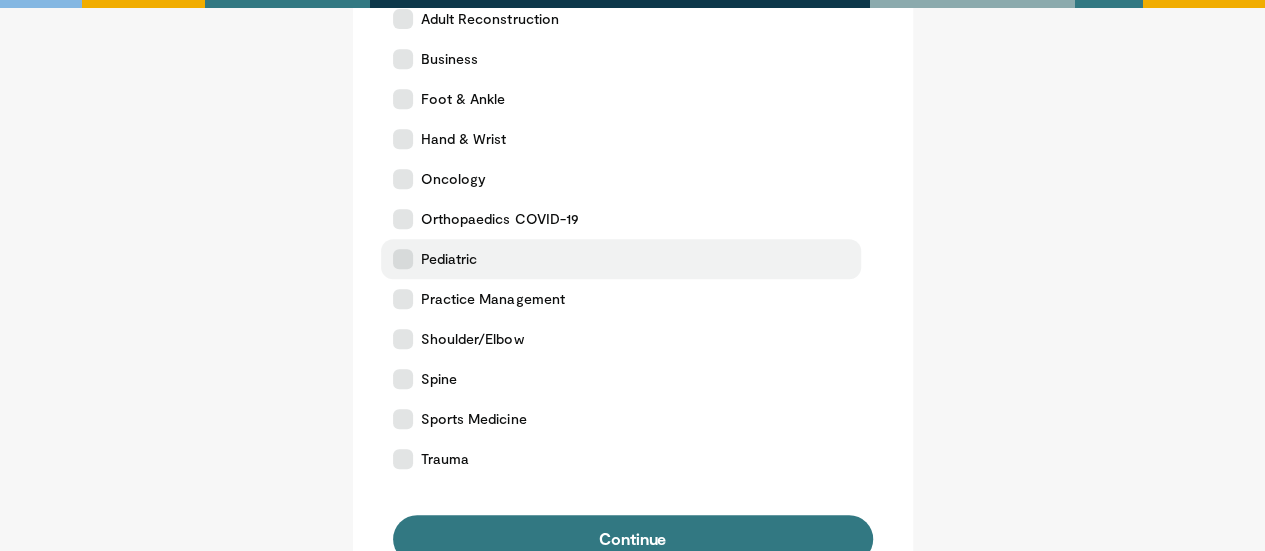 click at bounding box center (403, 259) 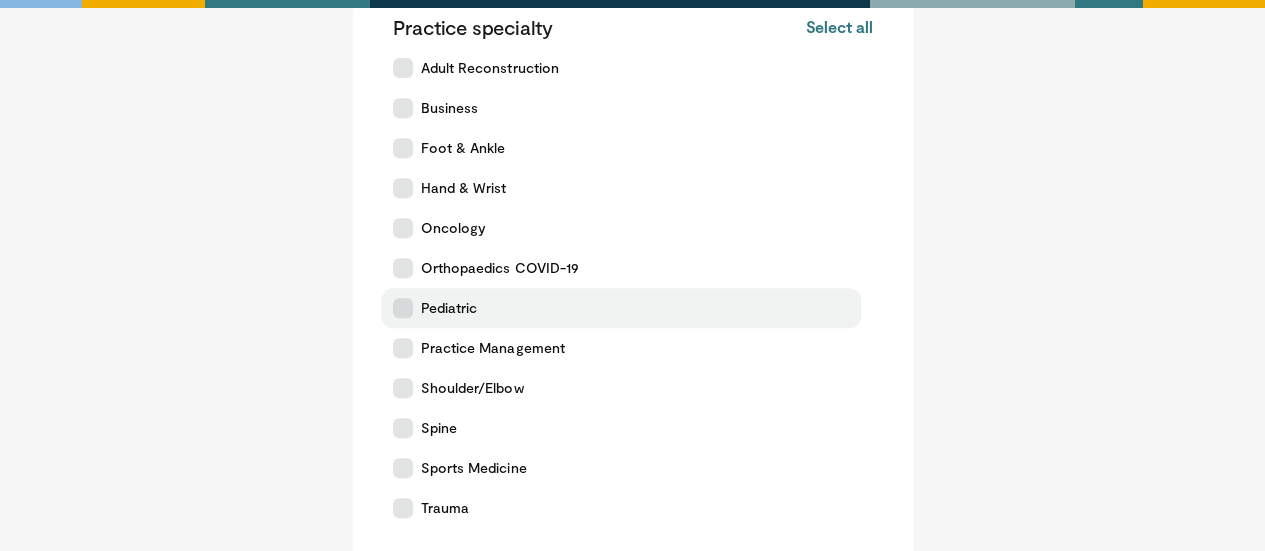 scroll, scrollTop: 387, scrollLeft: 0, axis: vertical 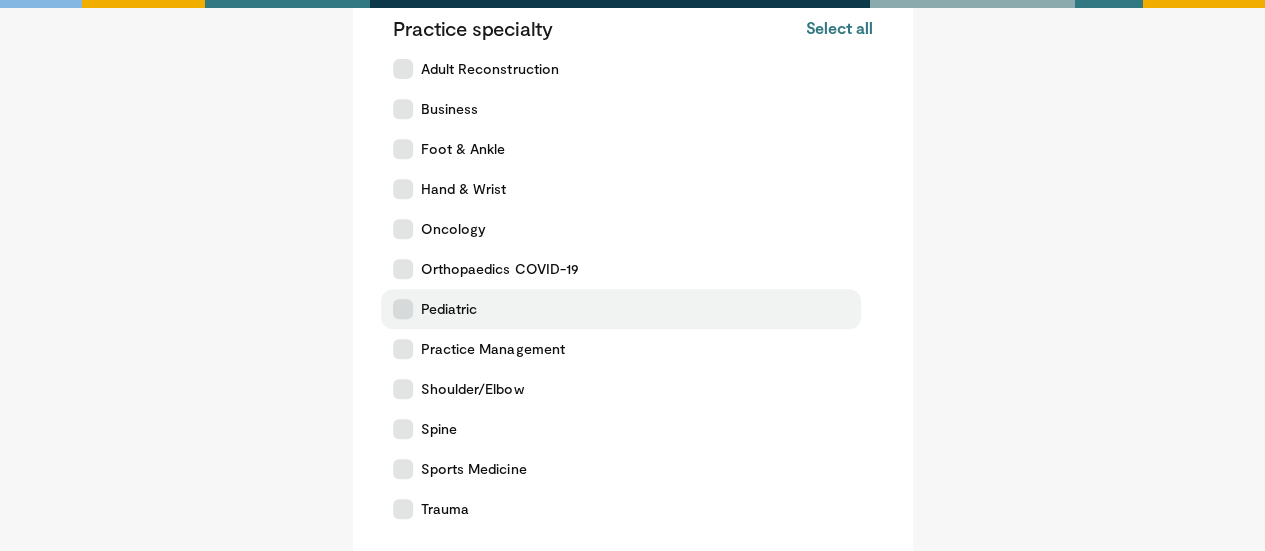 click at bounding box center (403, 269) 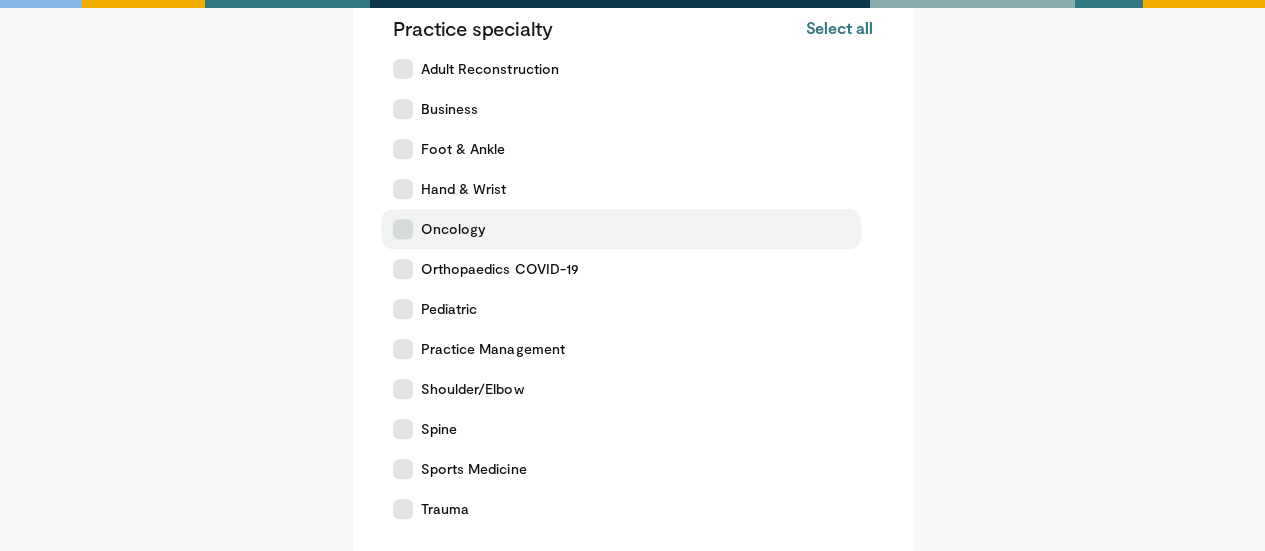 click at bounding box center [403, 229] 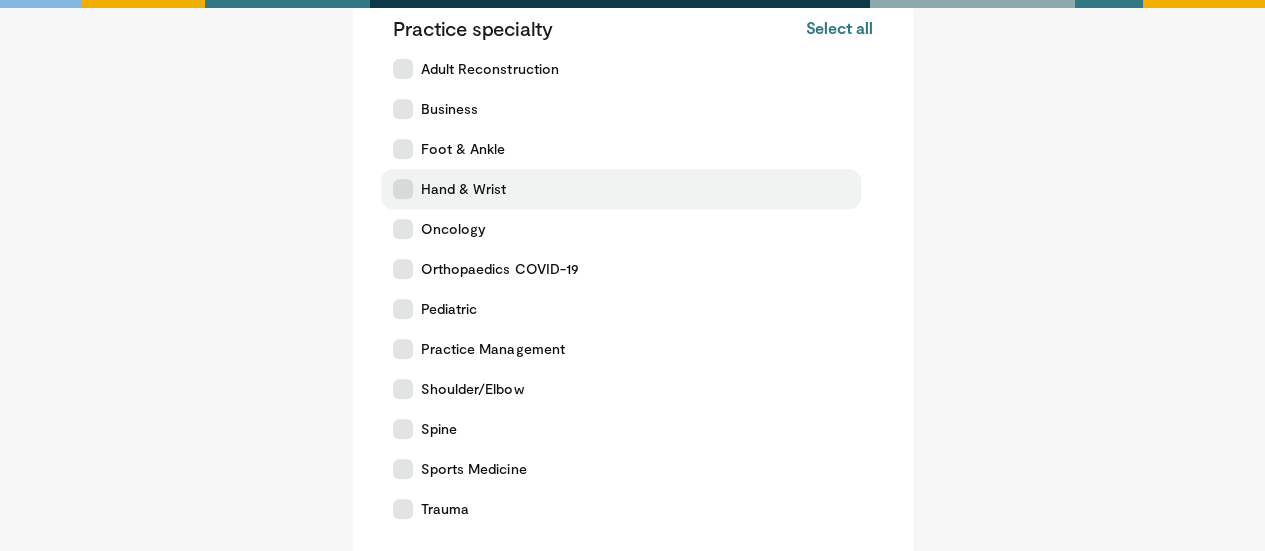 click at bounding box center (403, 189) 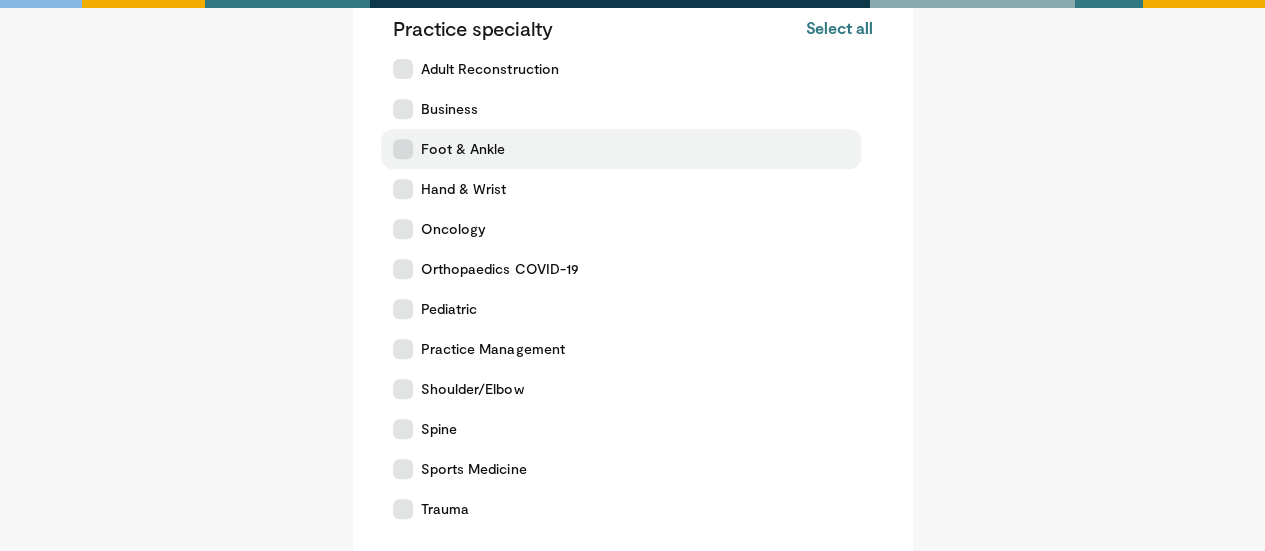 click at bounding box center (403, 149) 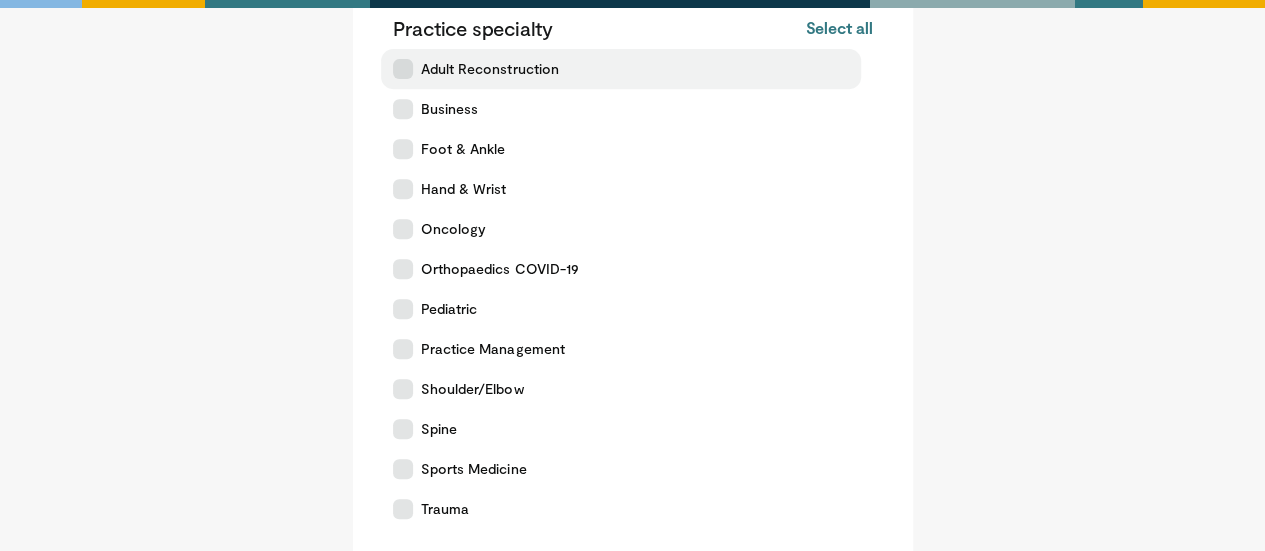 click on "Adult Reconstruction" at bounding box center (621, 69) 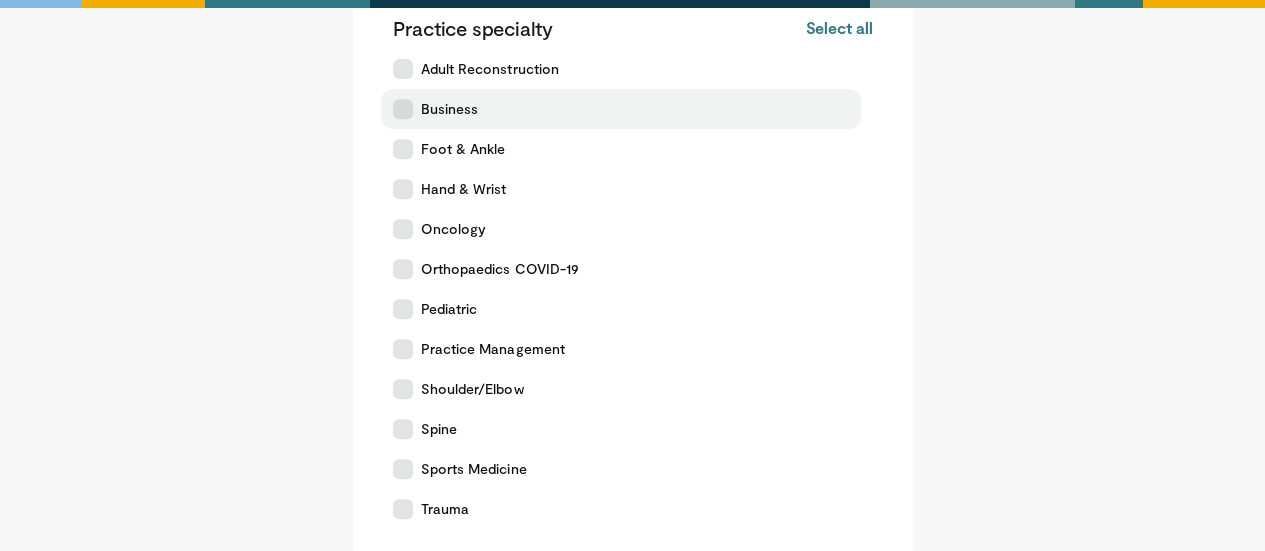 click at bounding box center (403, 109) 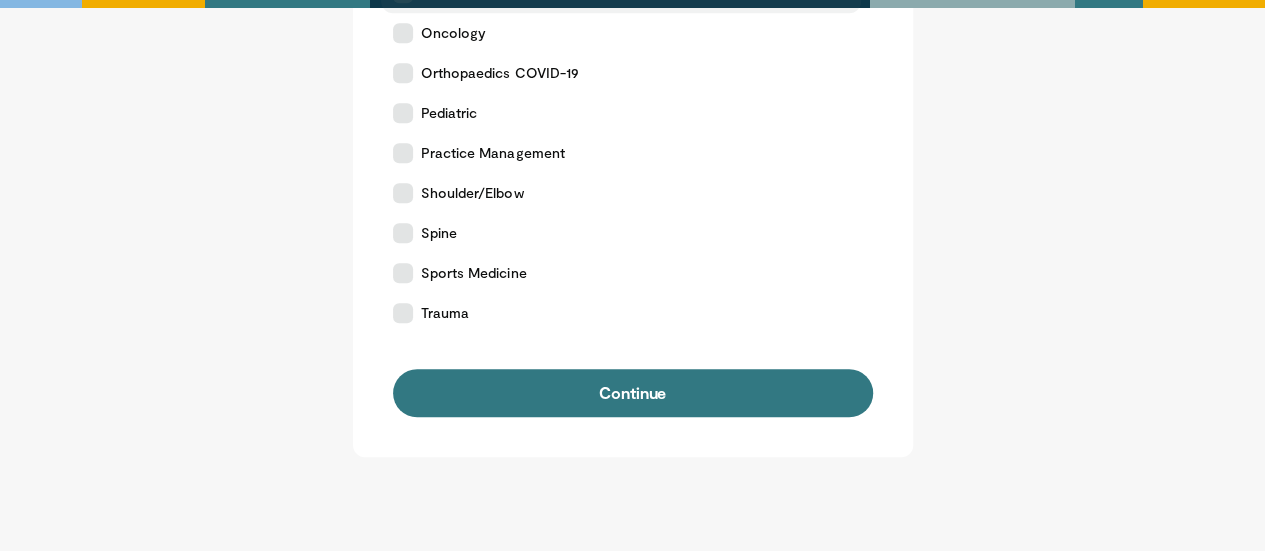 scroll, scrollTop: 595, scrollLeft: 0, axis: vertical 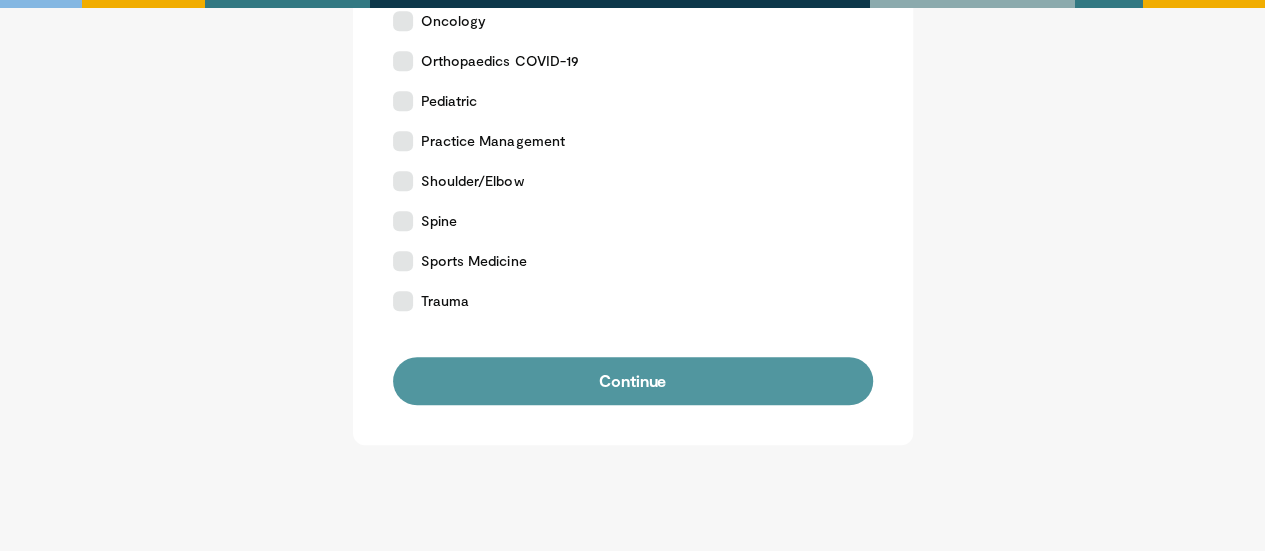 click on "Continue" at bounding box center (633, 381) 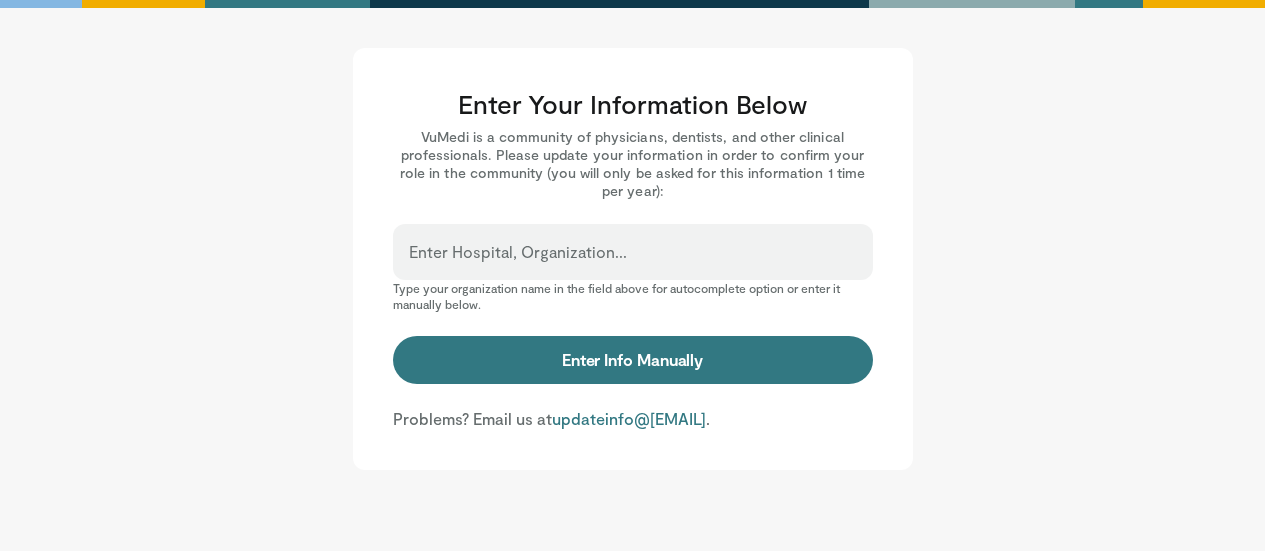 scroll, scrollTop: 0, scrollLeft: 0, axis: both 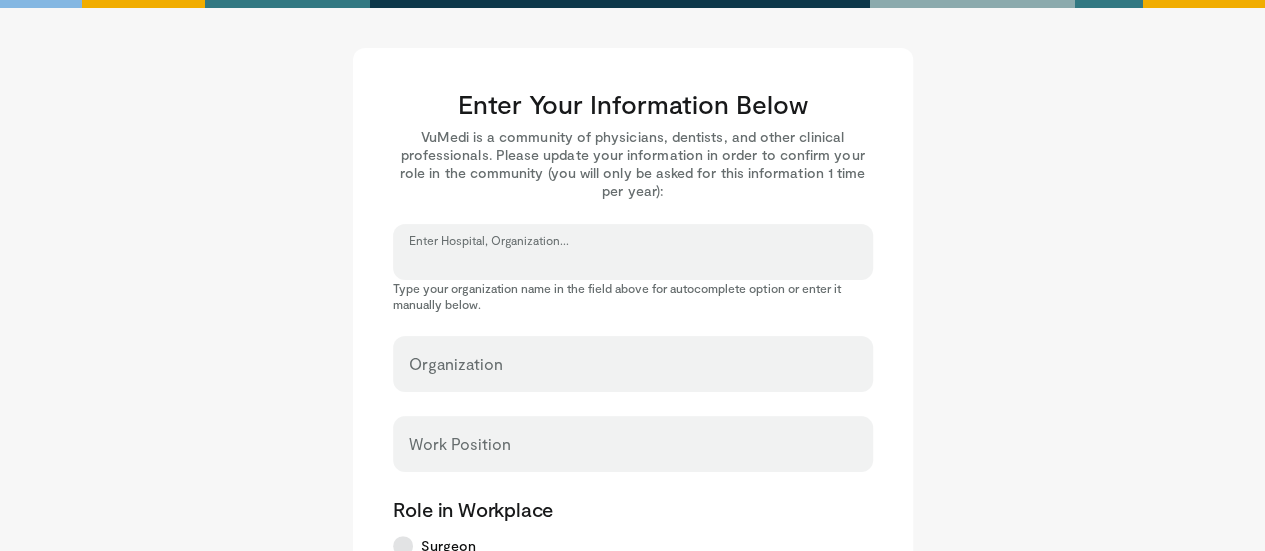 click on "Enter Hospital, Organization..." at bounding box center (633, 261) 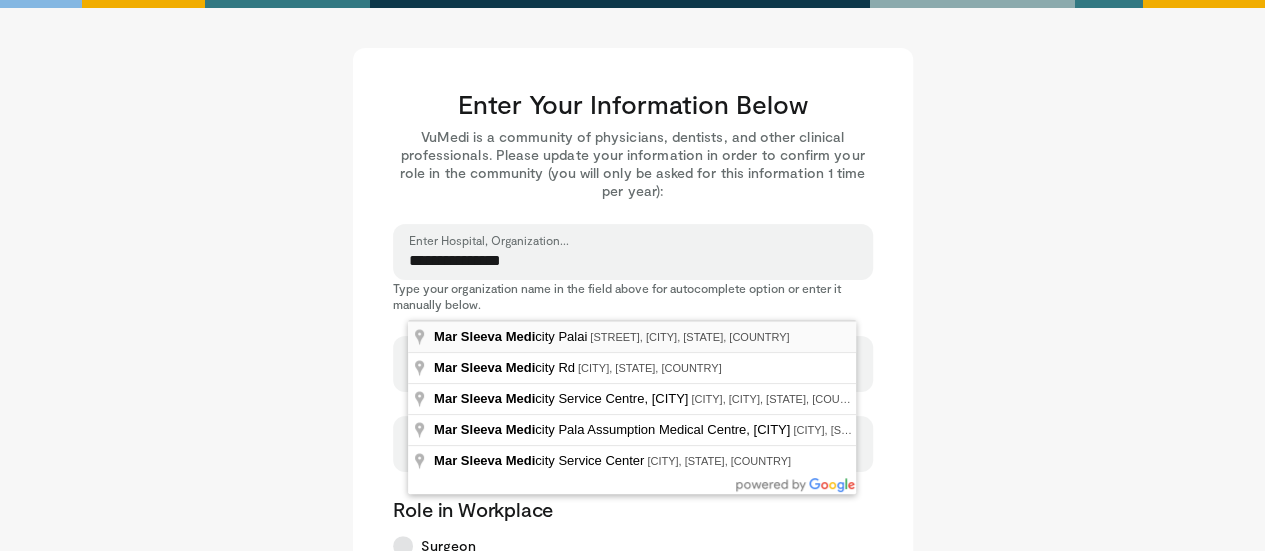 type on "**********" 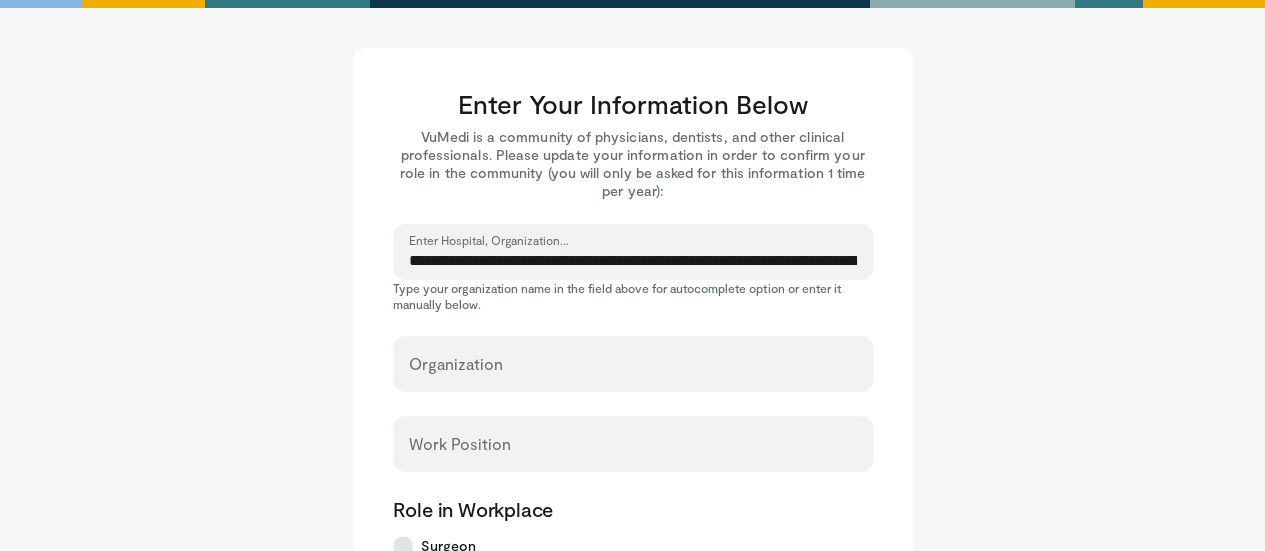 type on "**********" 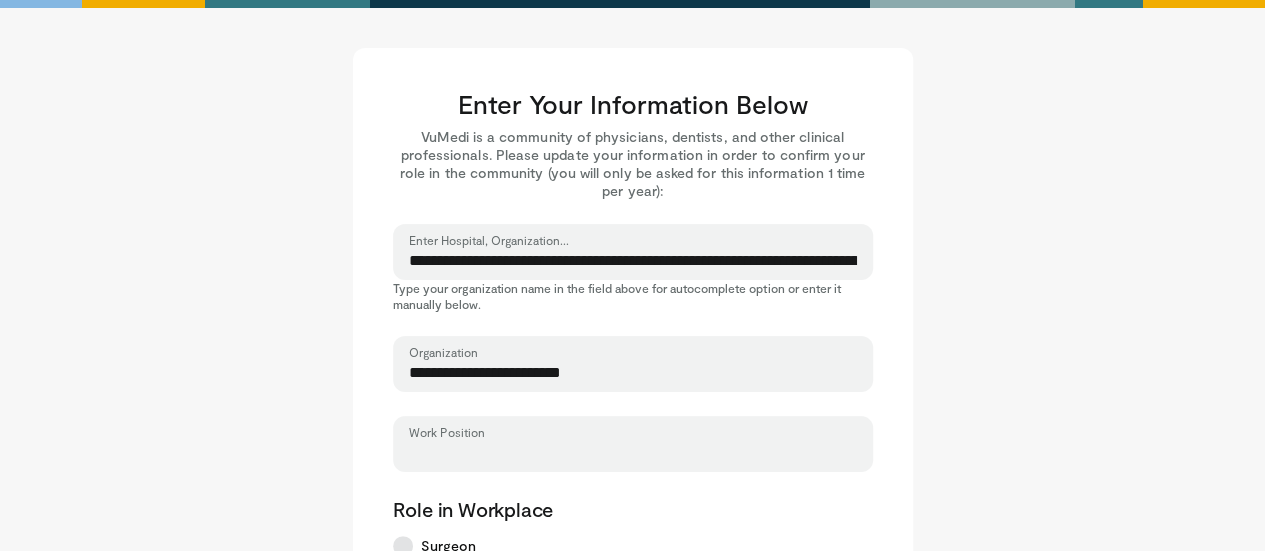 click on "Work Position" at bounding box center [633, 453] 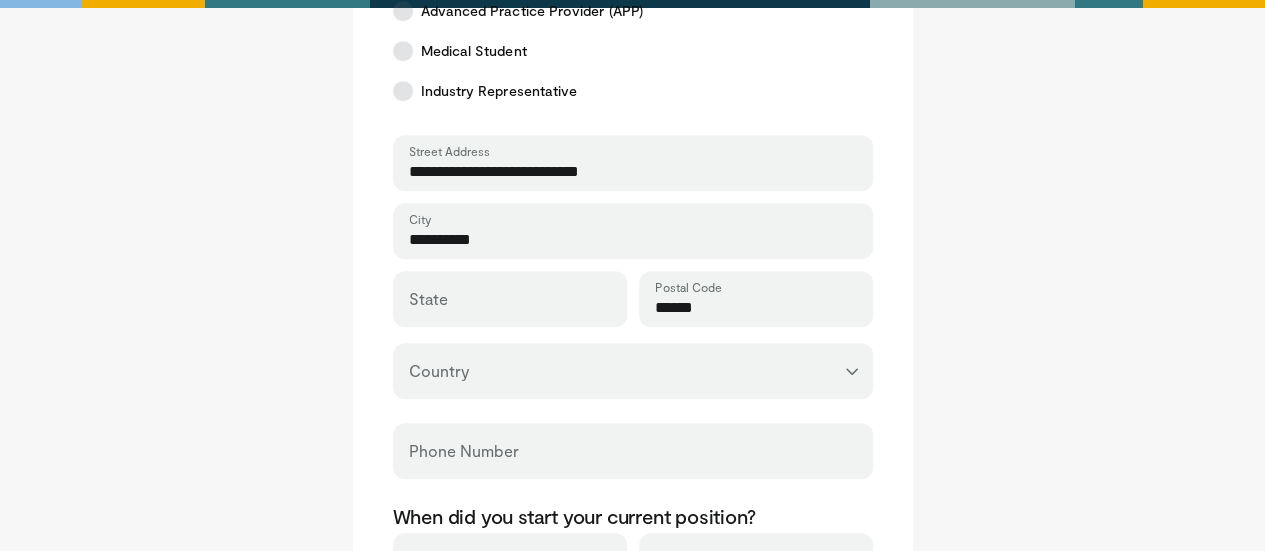 scroll, scrollTop: 612, scrollLeft: 0, axis: vertical 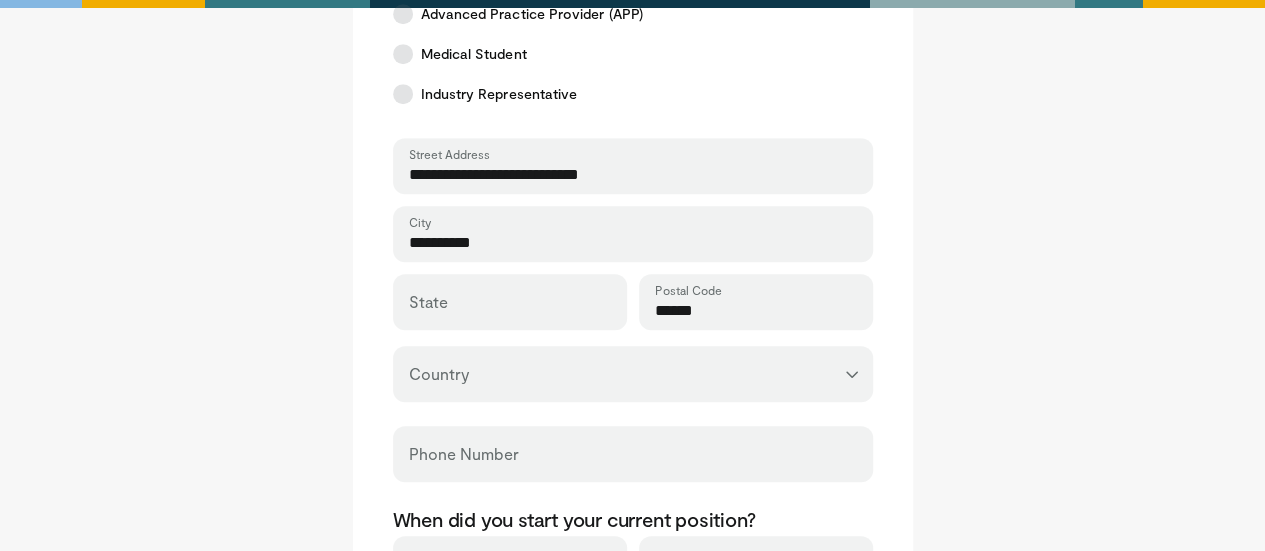 type on "**********" 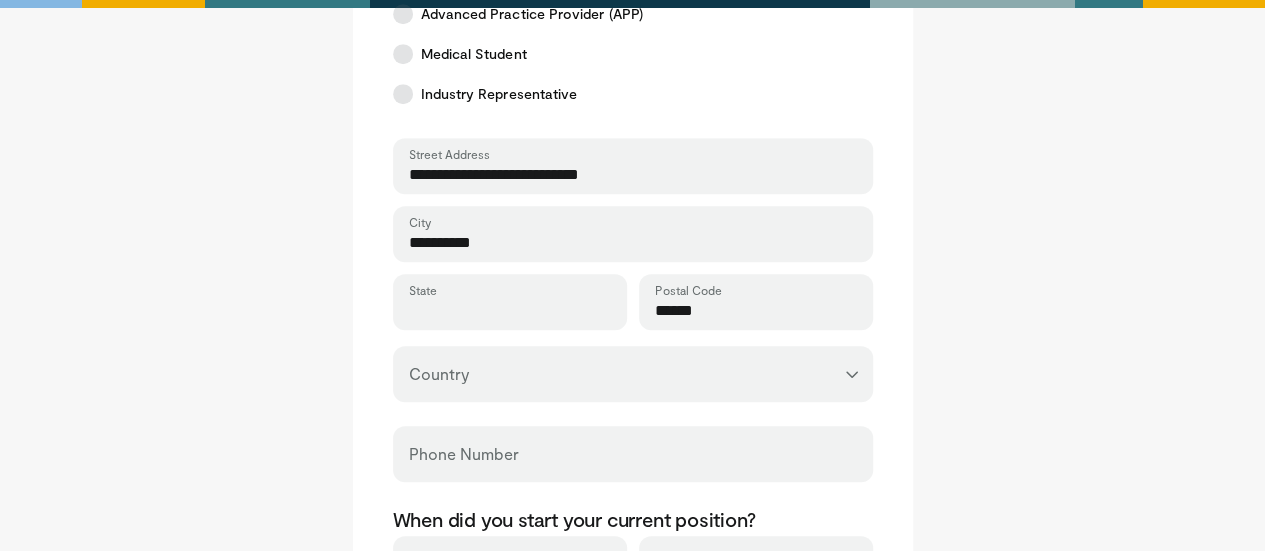 click on "State" at bounding box center (510, 311) 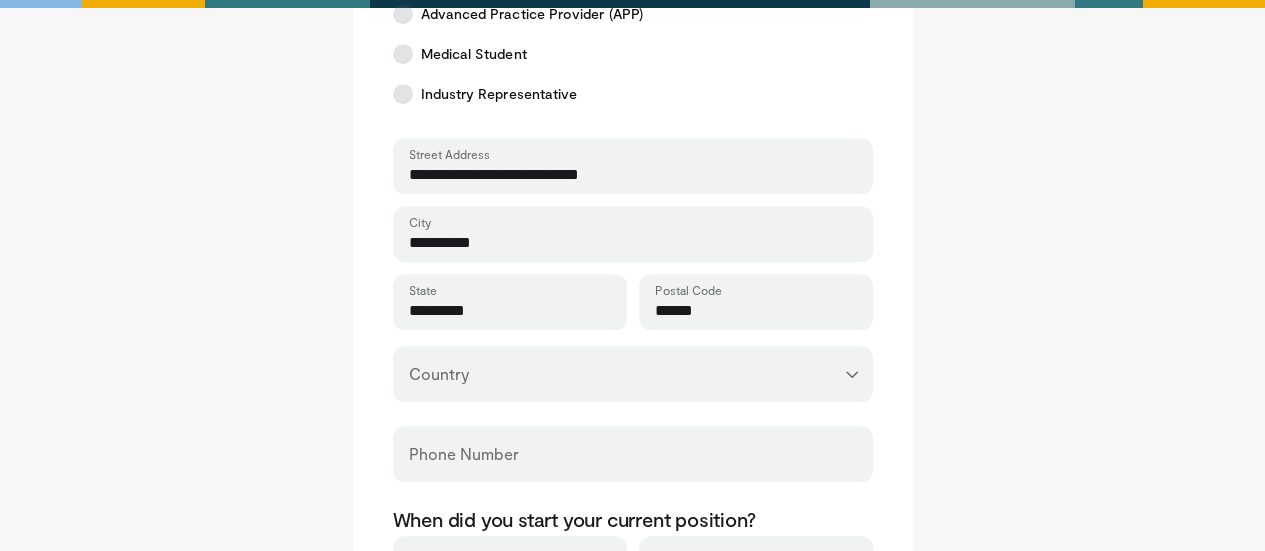 type on "********" 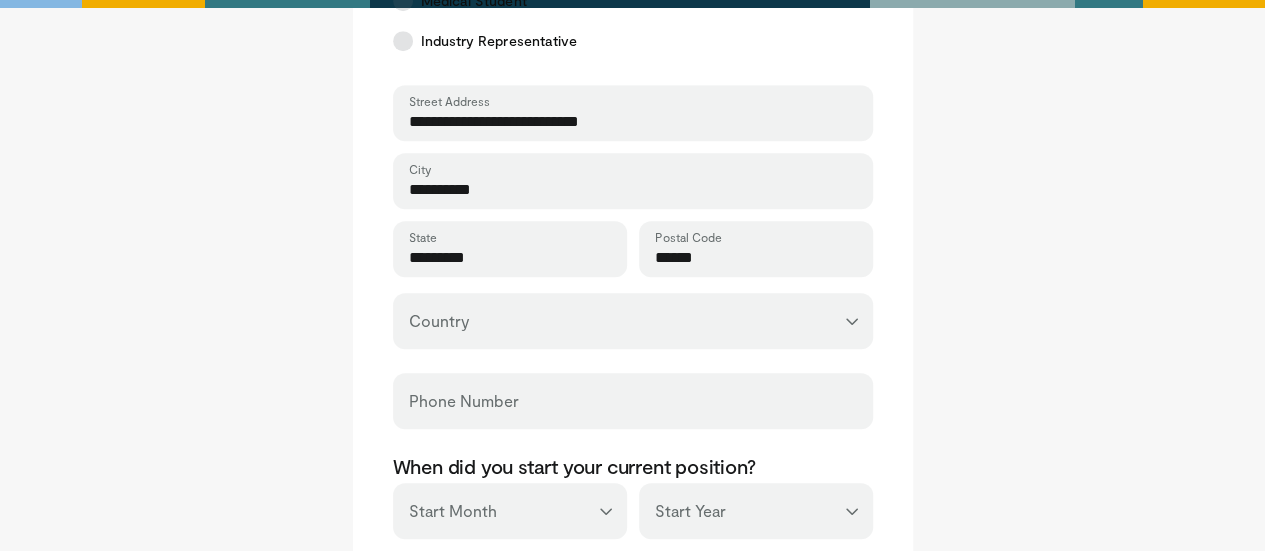 scroll, scrollTop: 670, scrollLeft: 0, axis: vertical 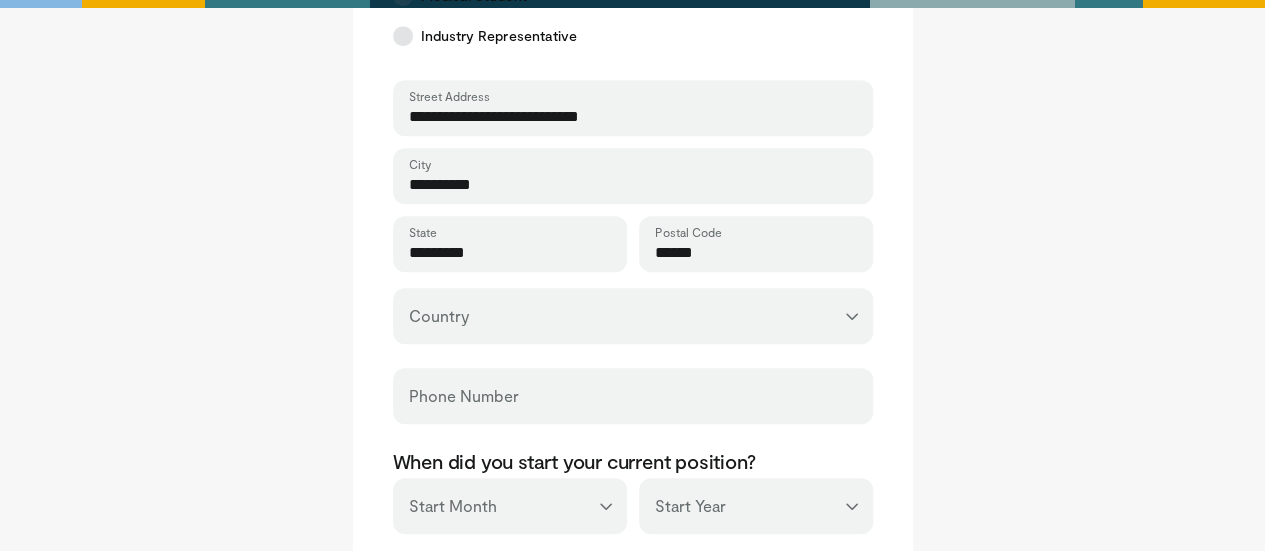 click on "**********" at bounding box center (633, 316) 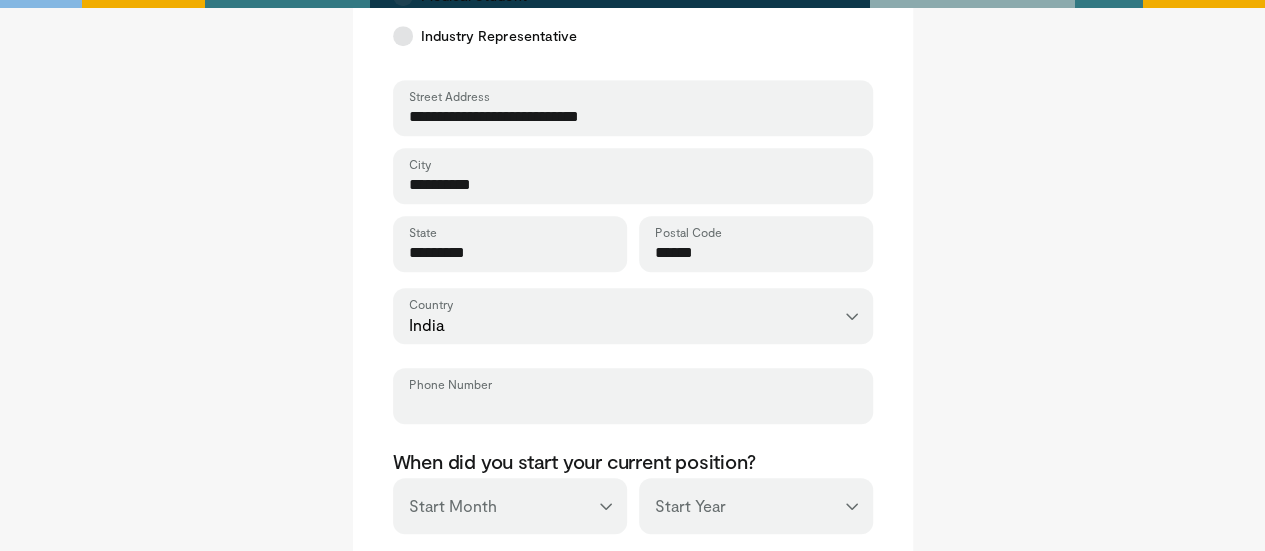 click on "Phone Number" at bounding box center (633, 405) 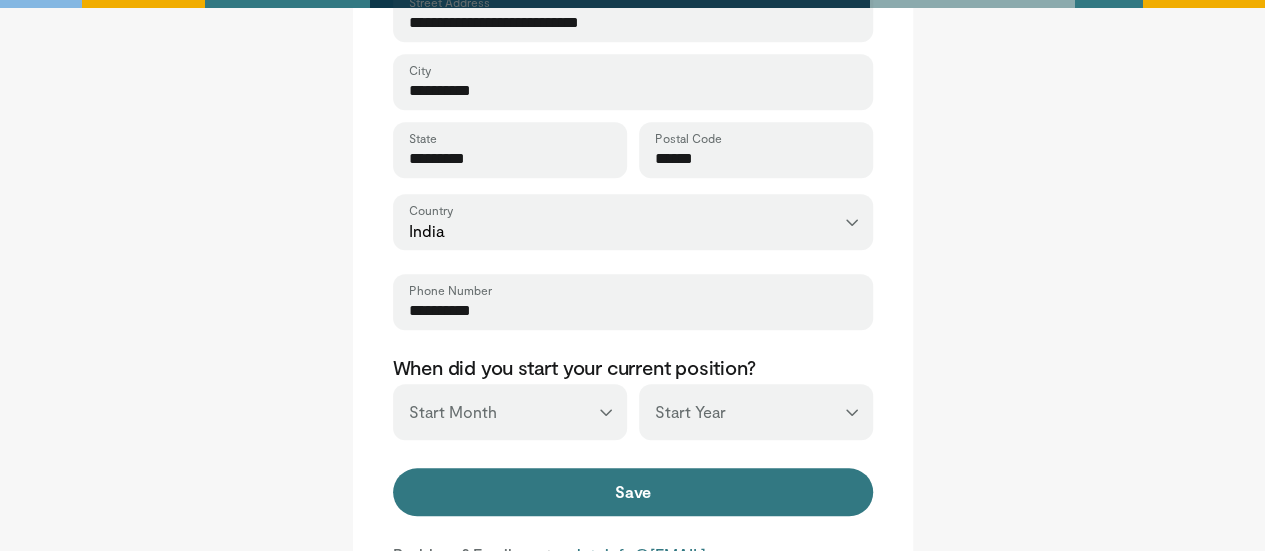 scroll, scrollTop: 765, scrollLeft: 0, axis: vertical 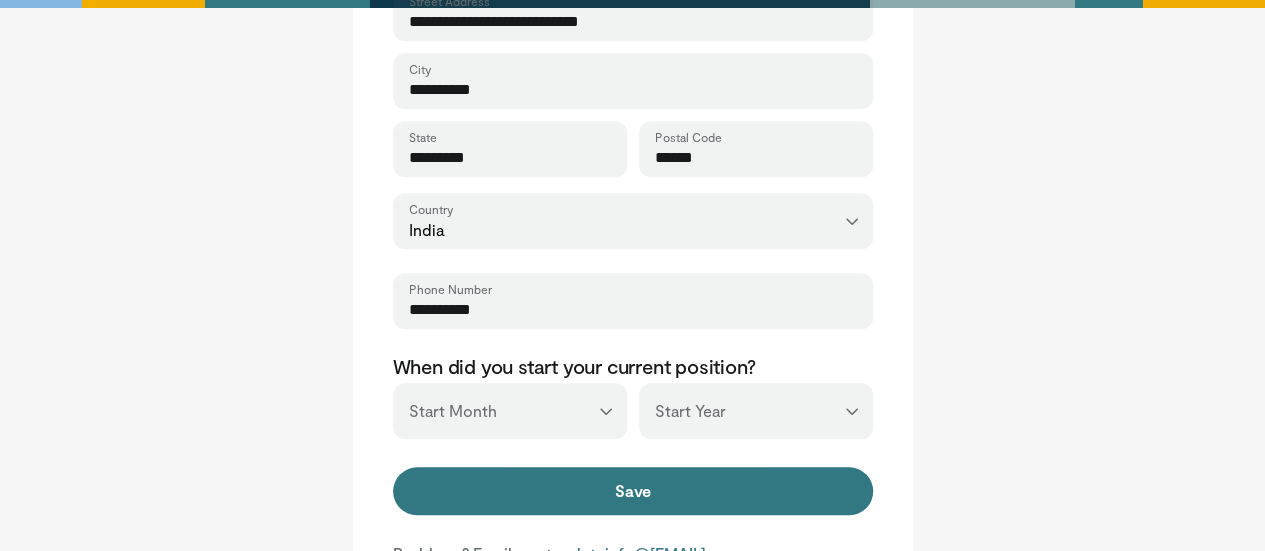type on "**********" 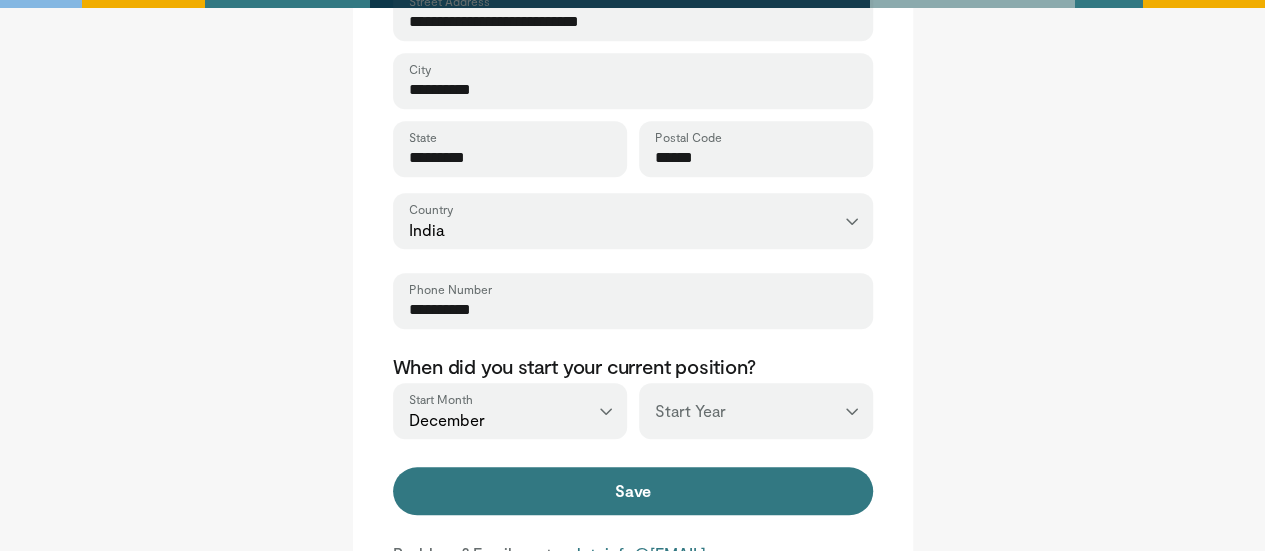 click on "***
****
****
****
****
****
****
****
****
****
****
****
****
****
****
****
****
****
****
****
****
****
****
****
****
****
****
****
****
**** **** **** **** ****" at bounding box center (756, 411) 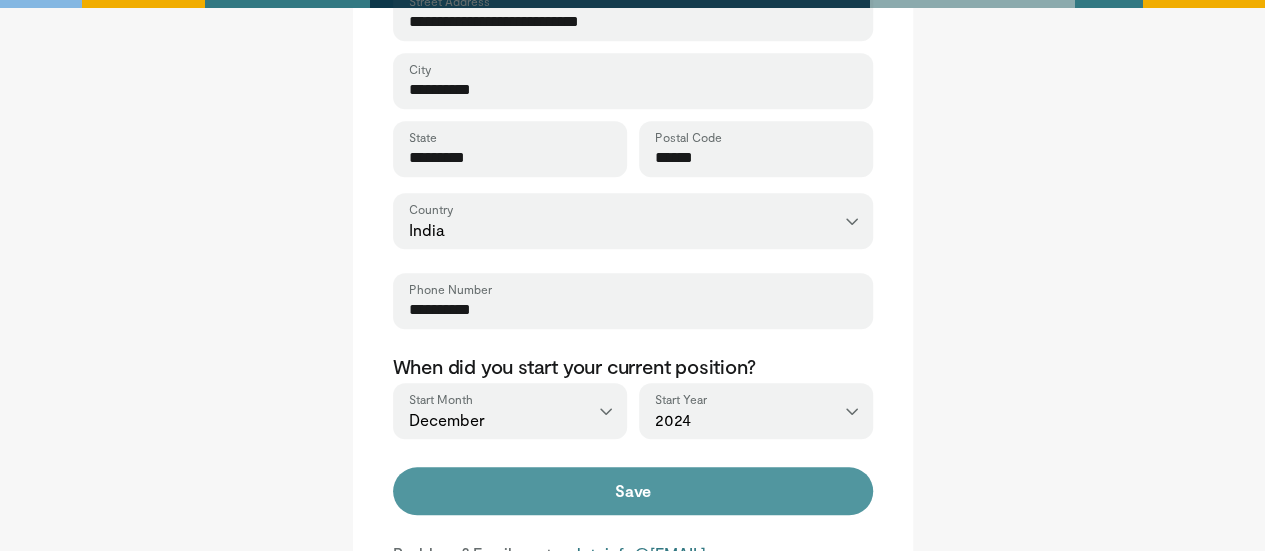 click on "Save" at bounding box center [633, 491] 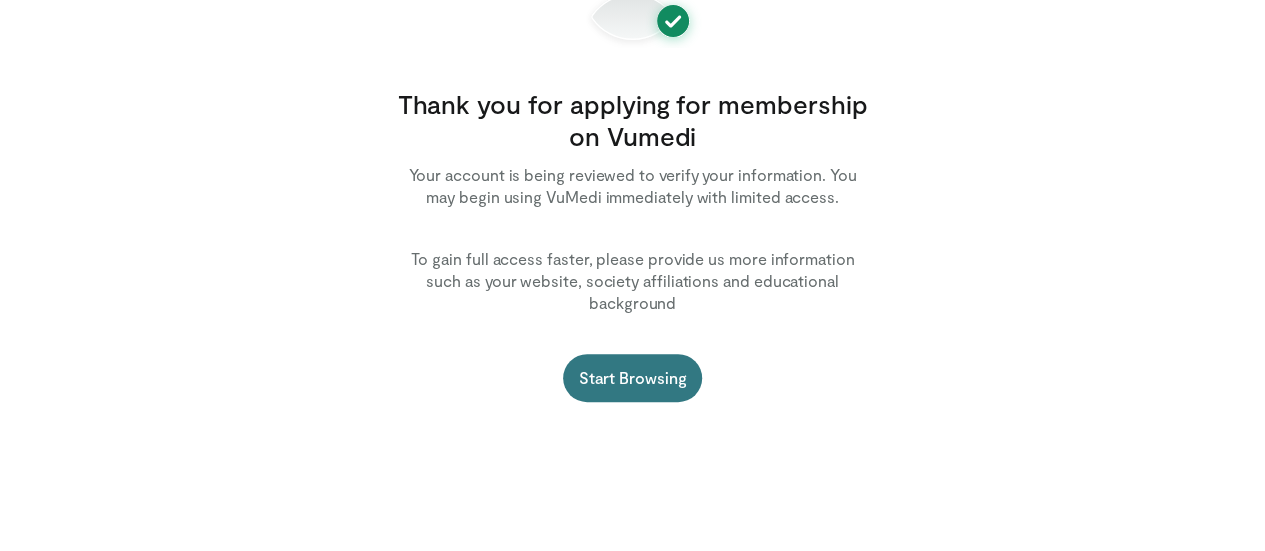 scroll, scrollTop: 210, scrollLeft: 0, axis: vertical 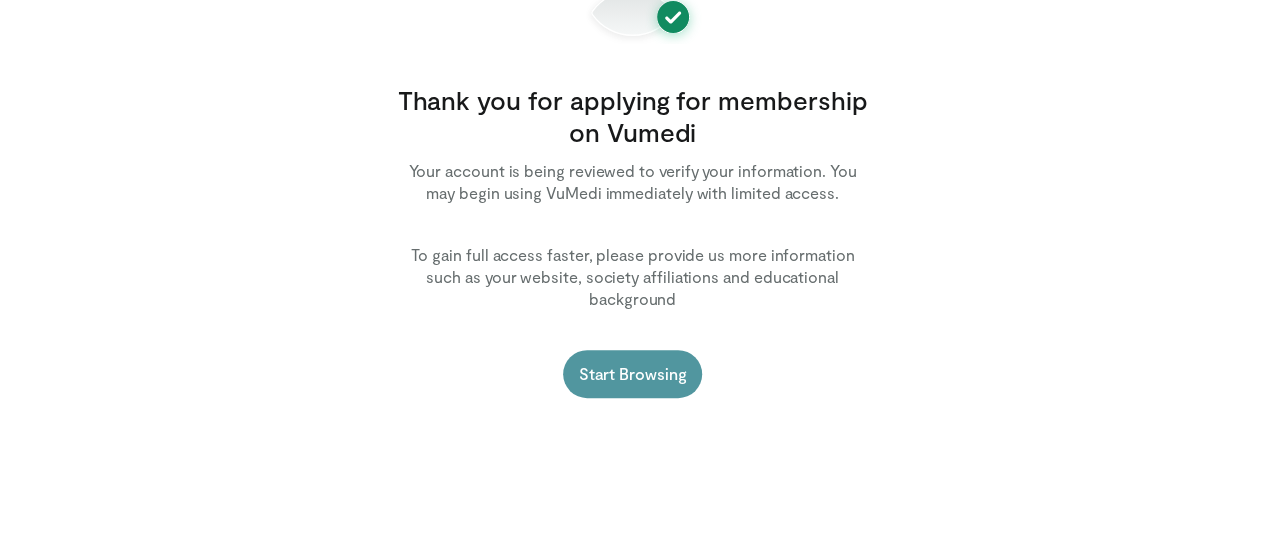 click on "Start Browsing" at bounding box center (633, 374) 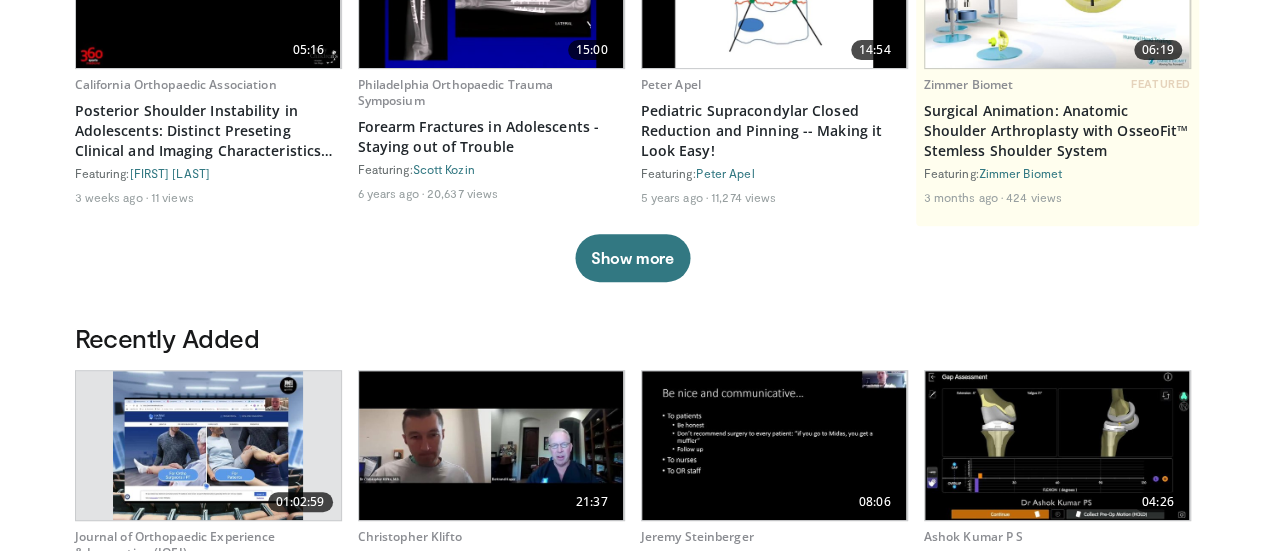 scroll, scrollTop: 348, scrollLeft: 0, axis: vertical 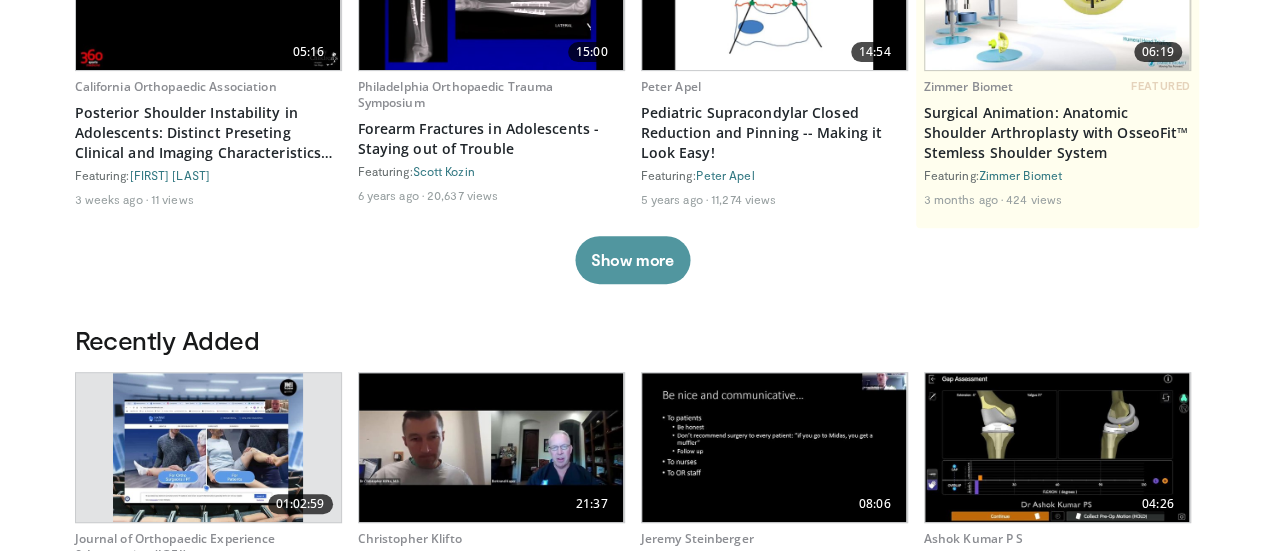 click on "Show more" at bounding box center (632, 260) 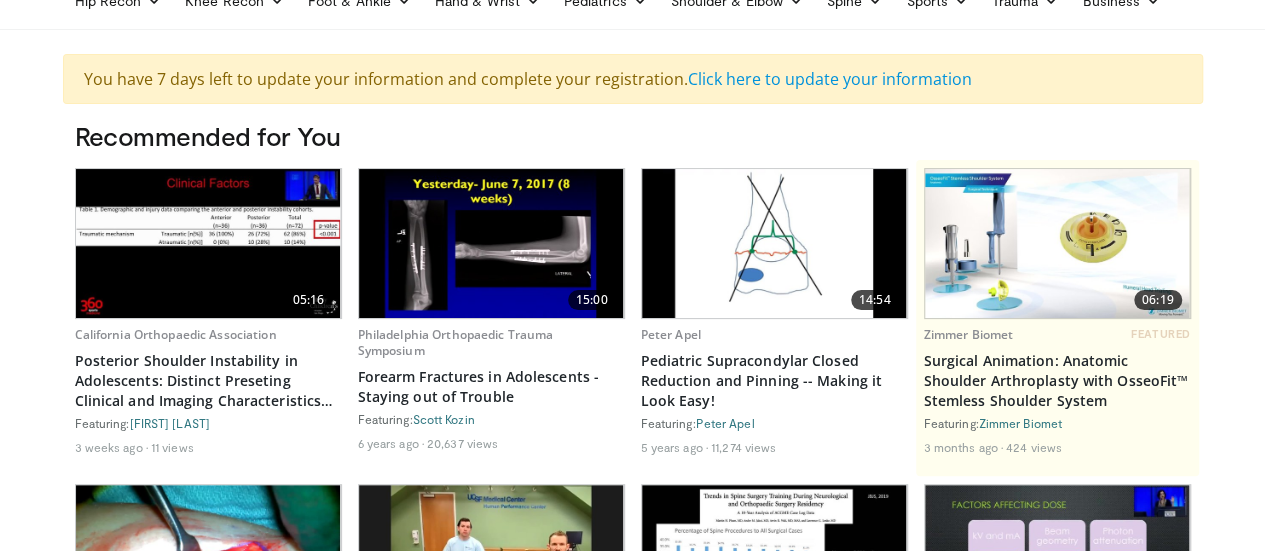 scroll, scrollTop: 0, scrollLeft: 0, axis: both 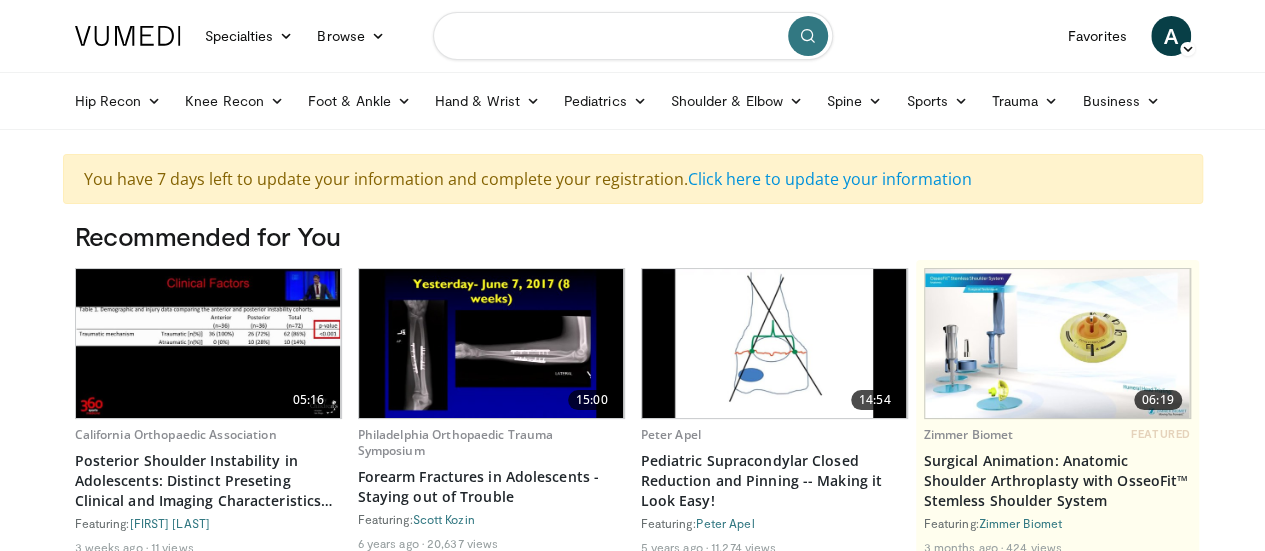 click at bounding box center (633, 36) 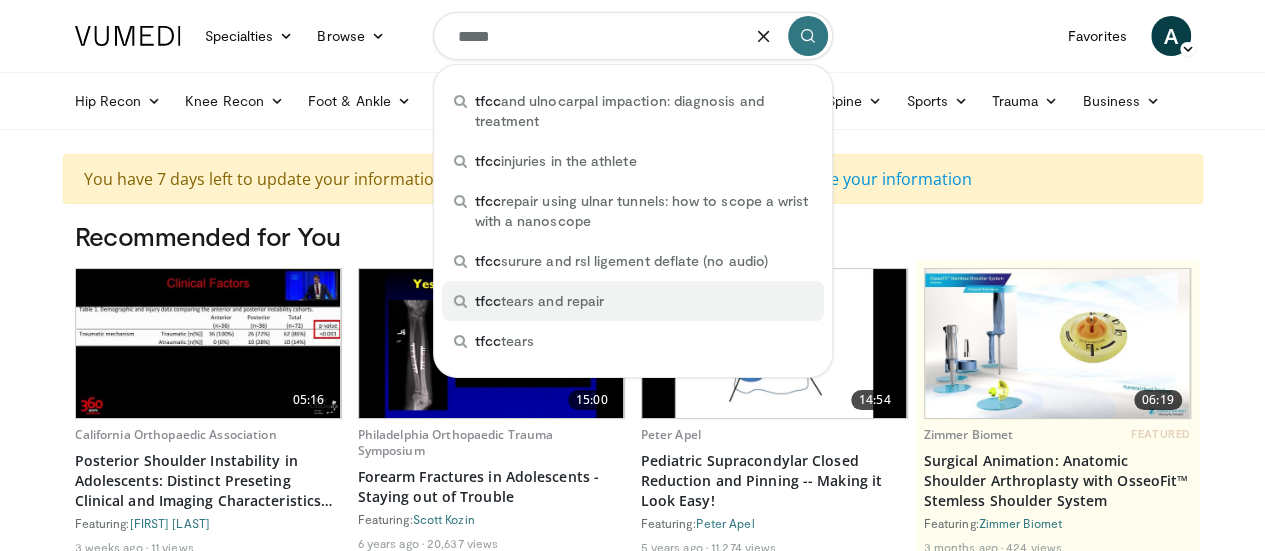 click on "tfcc  tears and repair" at bounding box center [633, 301] 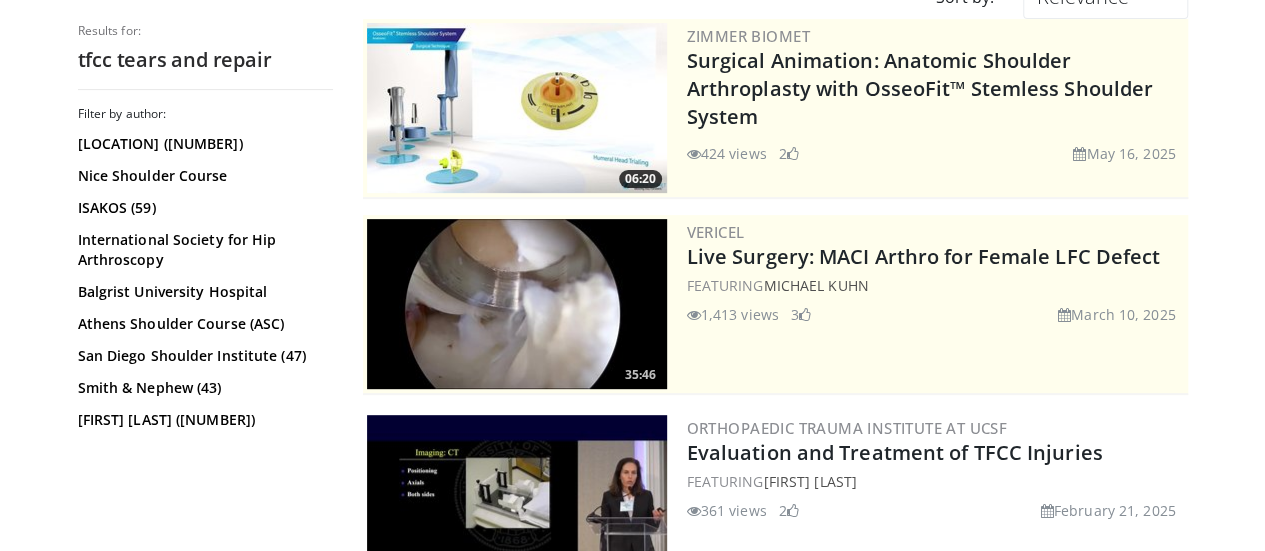 scroll, scrollTop: 0, scrollLeft: 0, axis: both 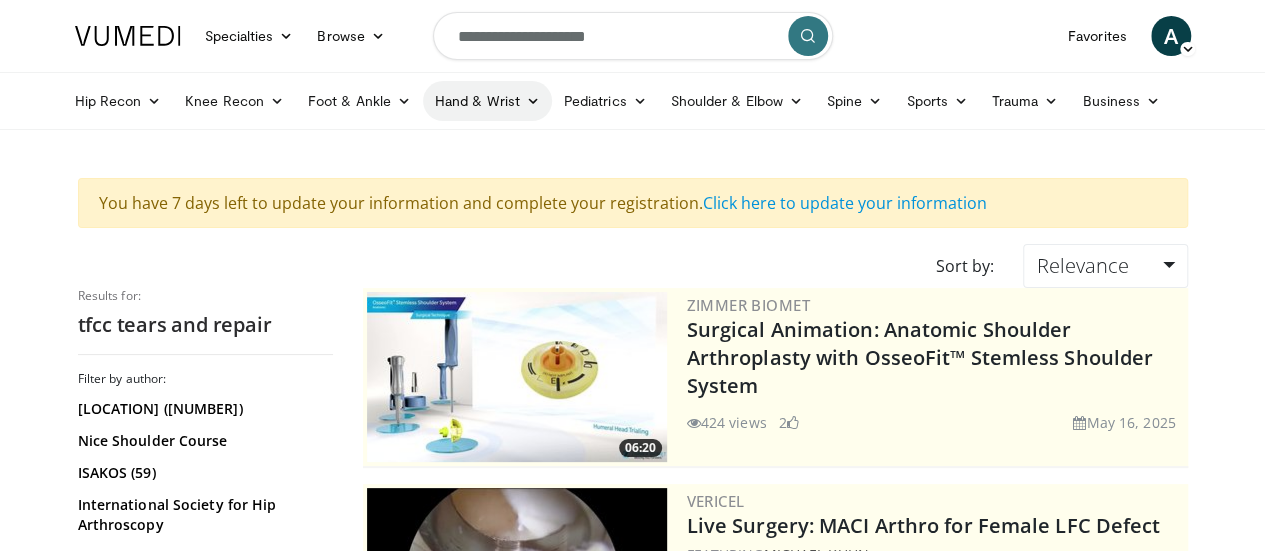 click on "Hand & Wrist" at bounding box center [487, 101] 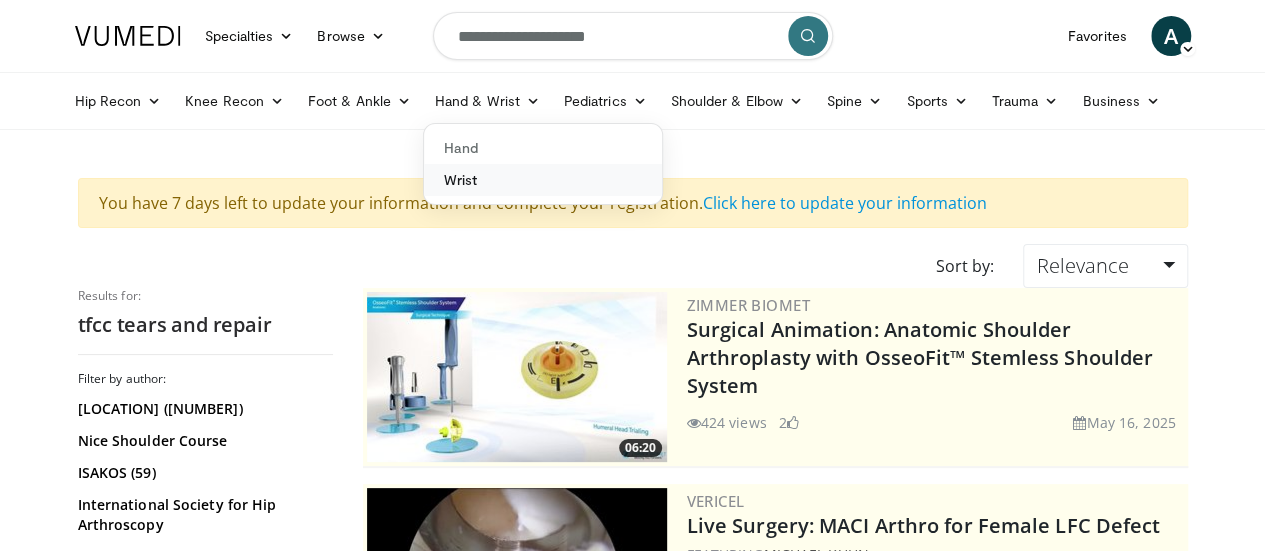 click on "Wrist" at bounding box center [543, 180] 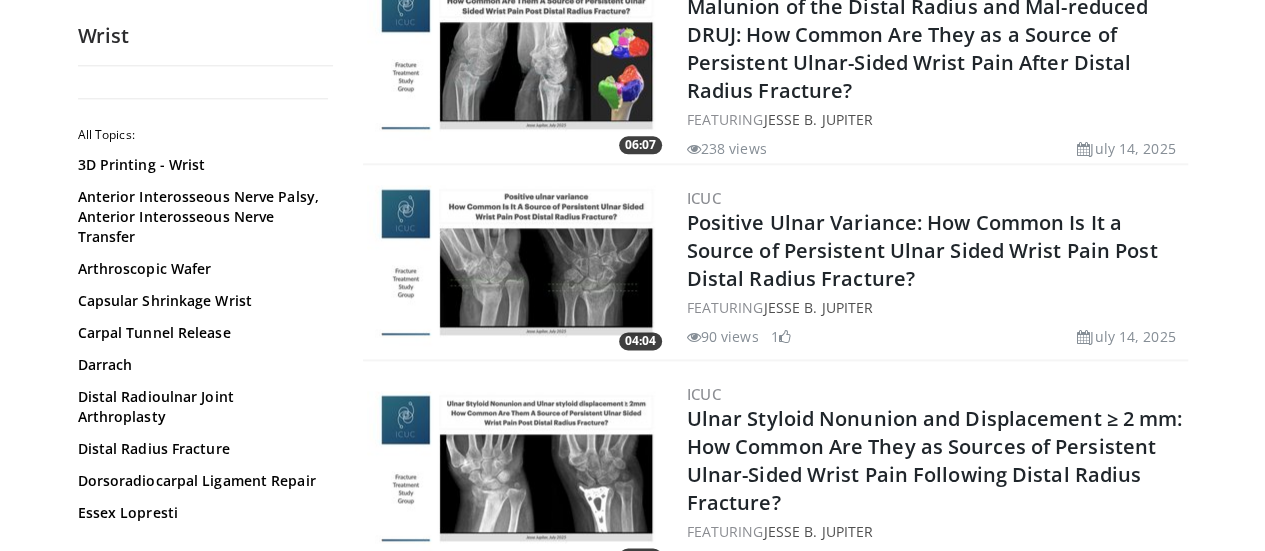 scroll, scrollTop: 1108, scrollLeft: 0, axis: vertical 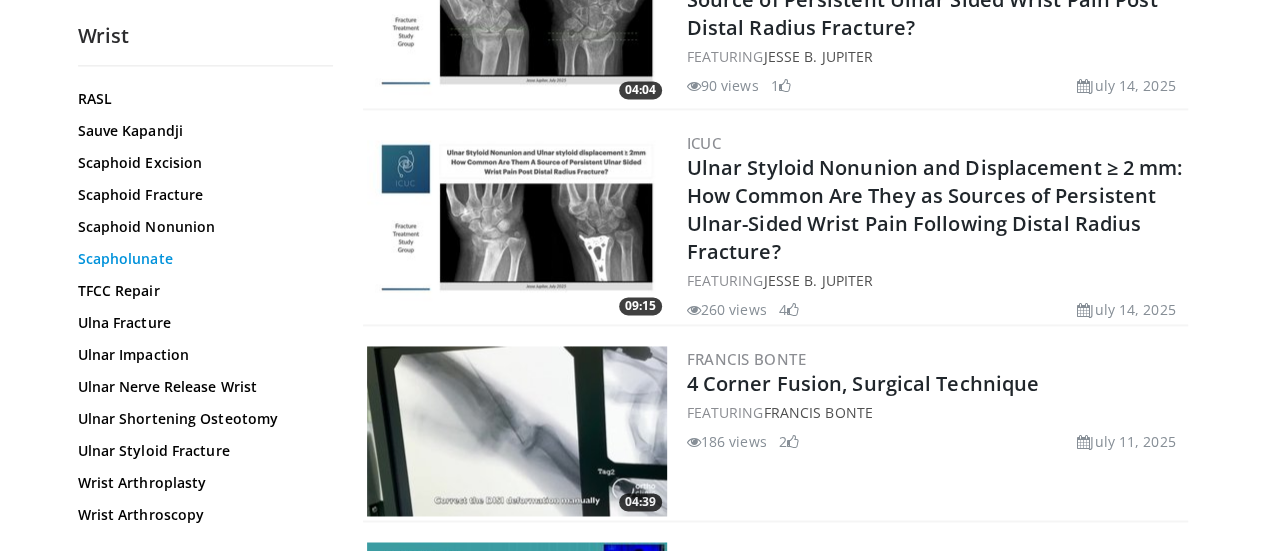 click on "Scapholunate" at bounding box center (200, 259) 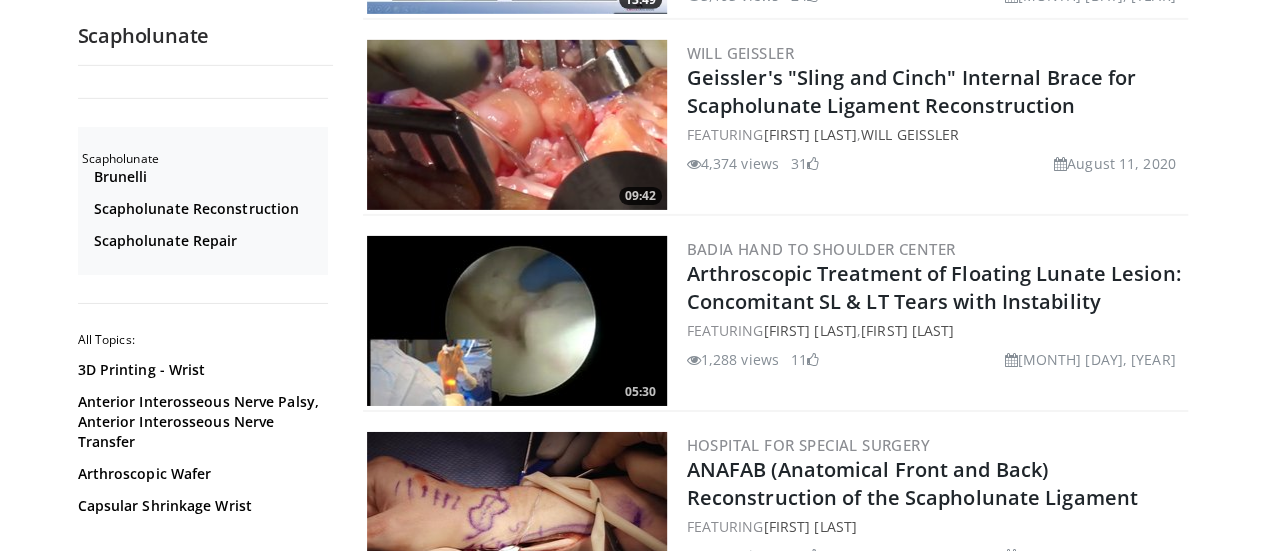 scroll, scrollTop: 3215, scrollLeft: 0, axis: vertical 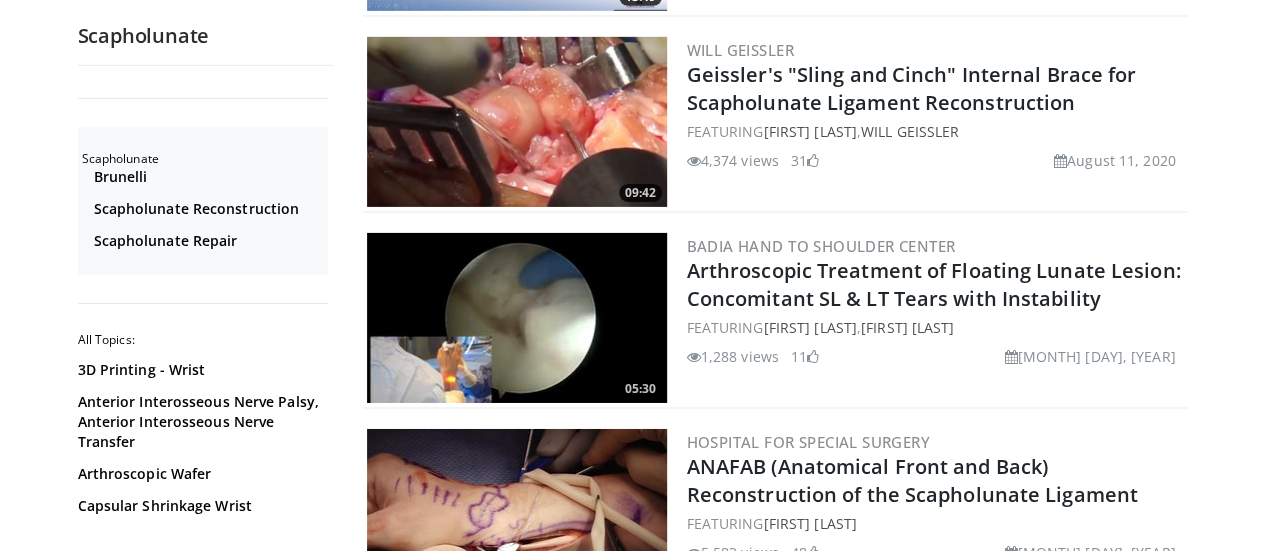 click on "15:06
Hospital for Special Surgery
ANAFAB (Anatomical Front and Back) Reconstruction of the Scapholunate Ligament
FEATURING
[FIRST] [LAST]
5,583 views
[MONTH] [DAY], [YEAR]
48" at bounding box center [775, 515] 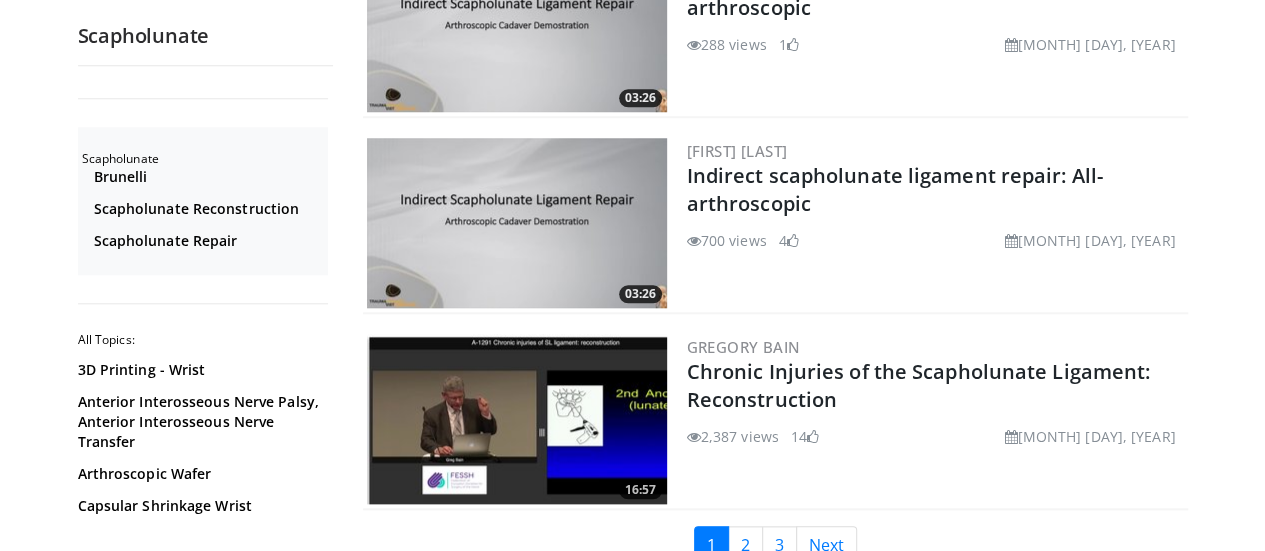 scroll, scrollTop: 4684, scrollLeft: 0, axis: vertical 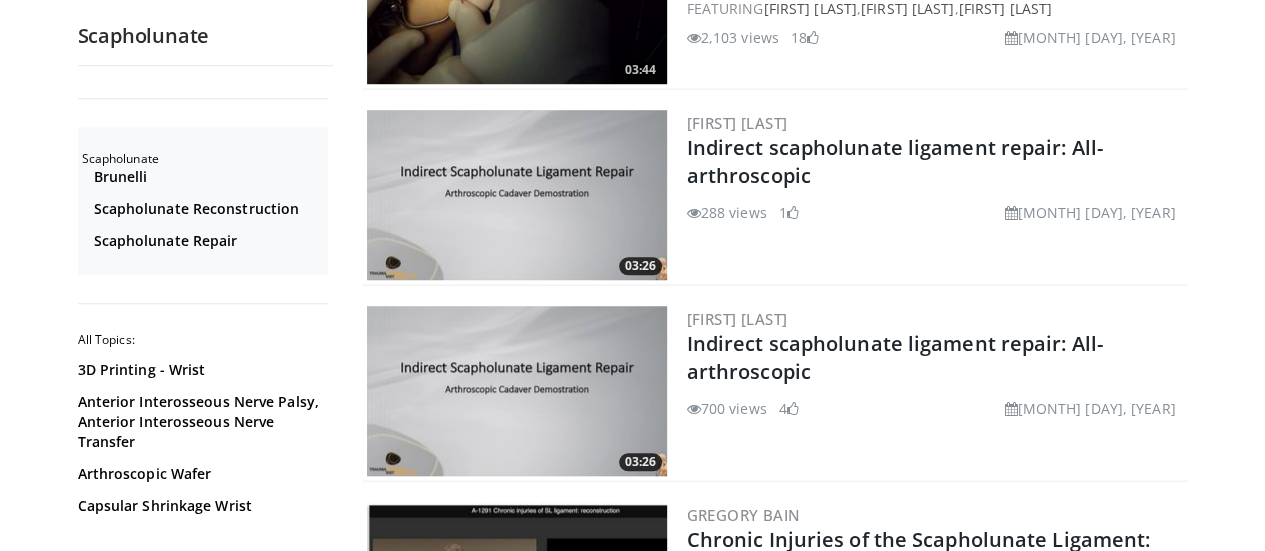 drag, startPoint x: 643, startPoint y: 378, endPoint x: 318, endPoint y: 154, distance: 394.71634 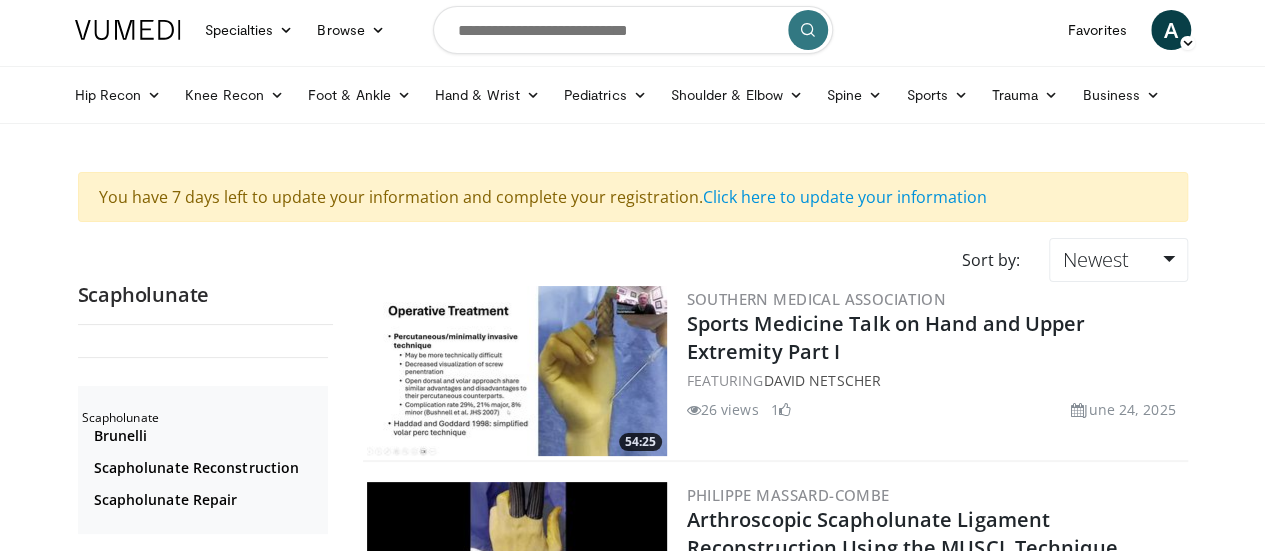 scroll, scrollTop: 0, scrollLeft: 0, axis: both 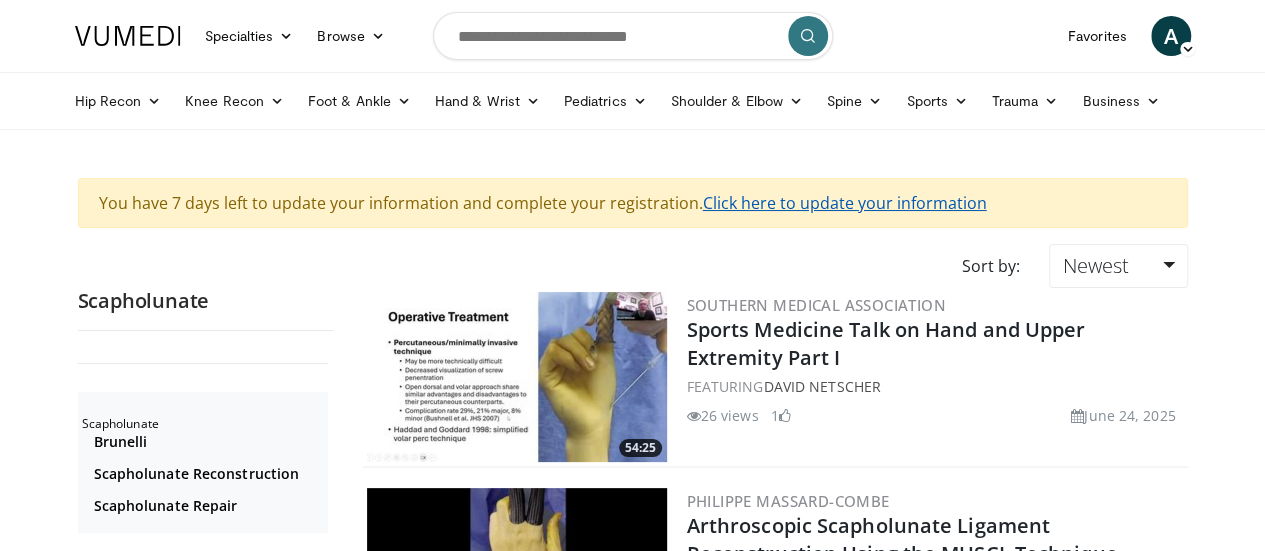 click on "Click here to update your information" at bounding box center [845, 203] 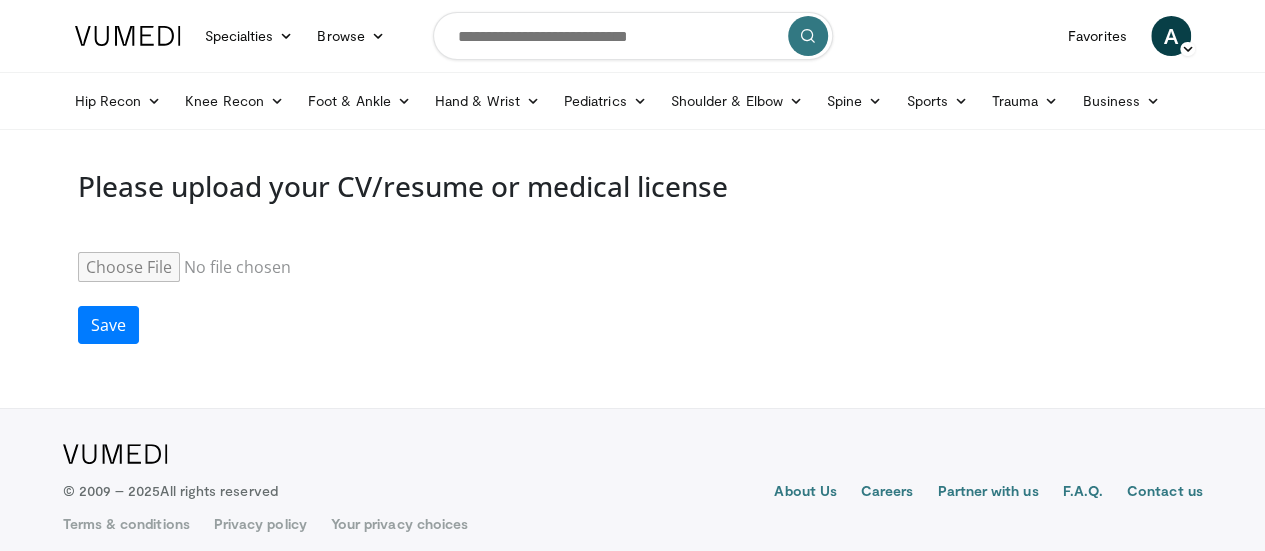 scroll, scrollTop: 12, scrollLeft: 0, axis: vertical 